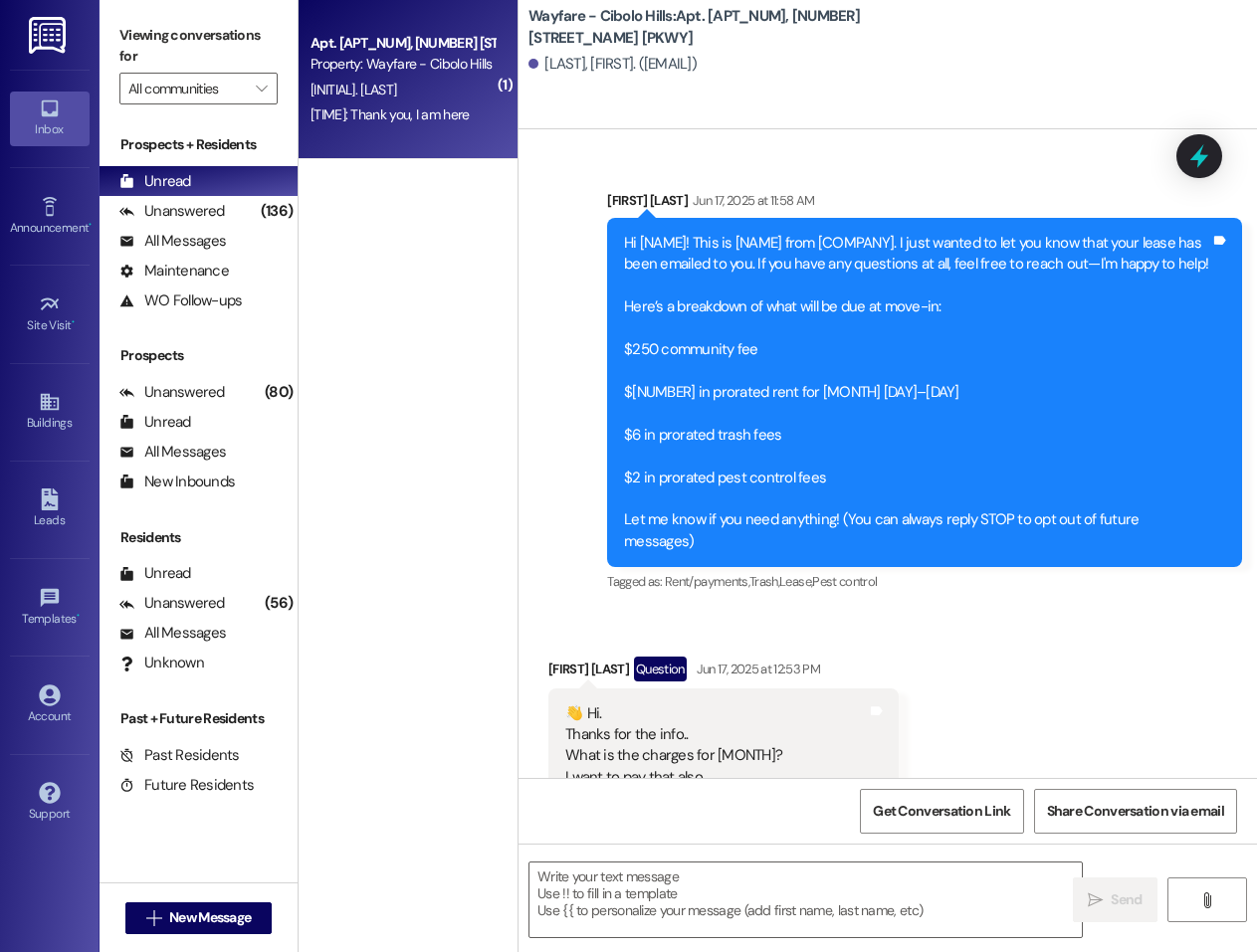 scroll, scrollTop: 0, scrollLeft: 0, axis: both 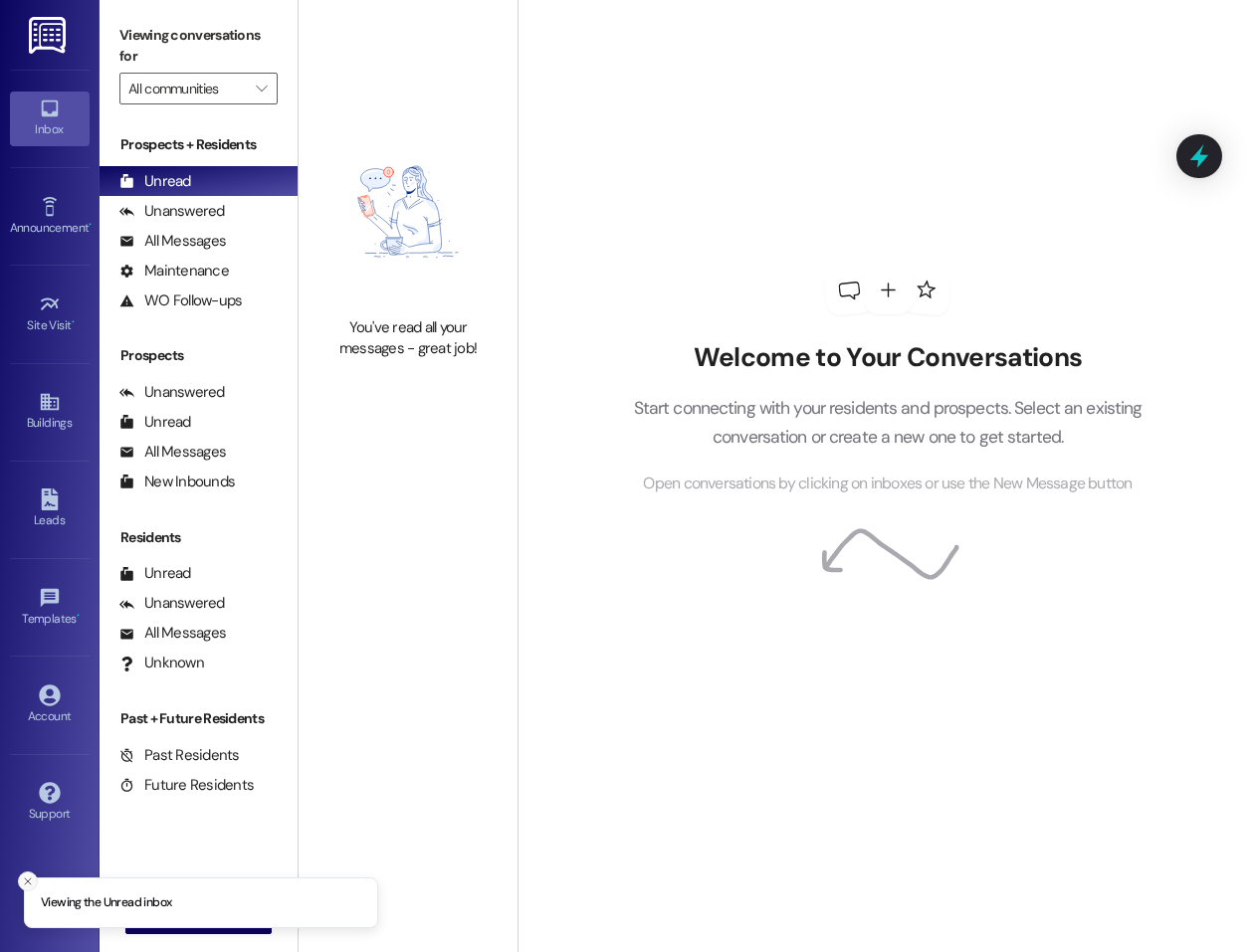 click 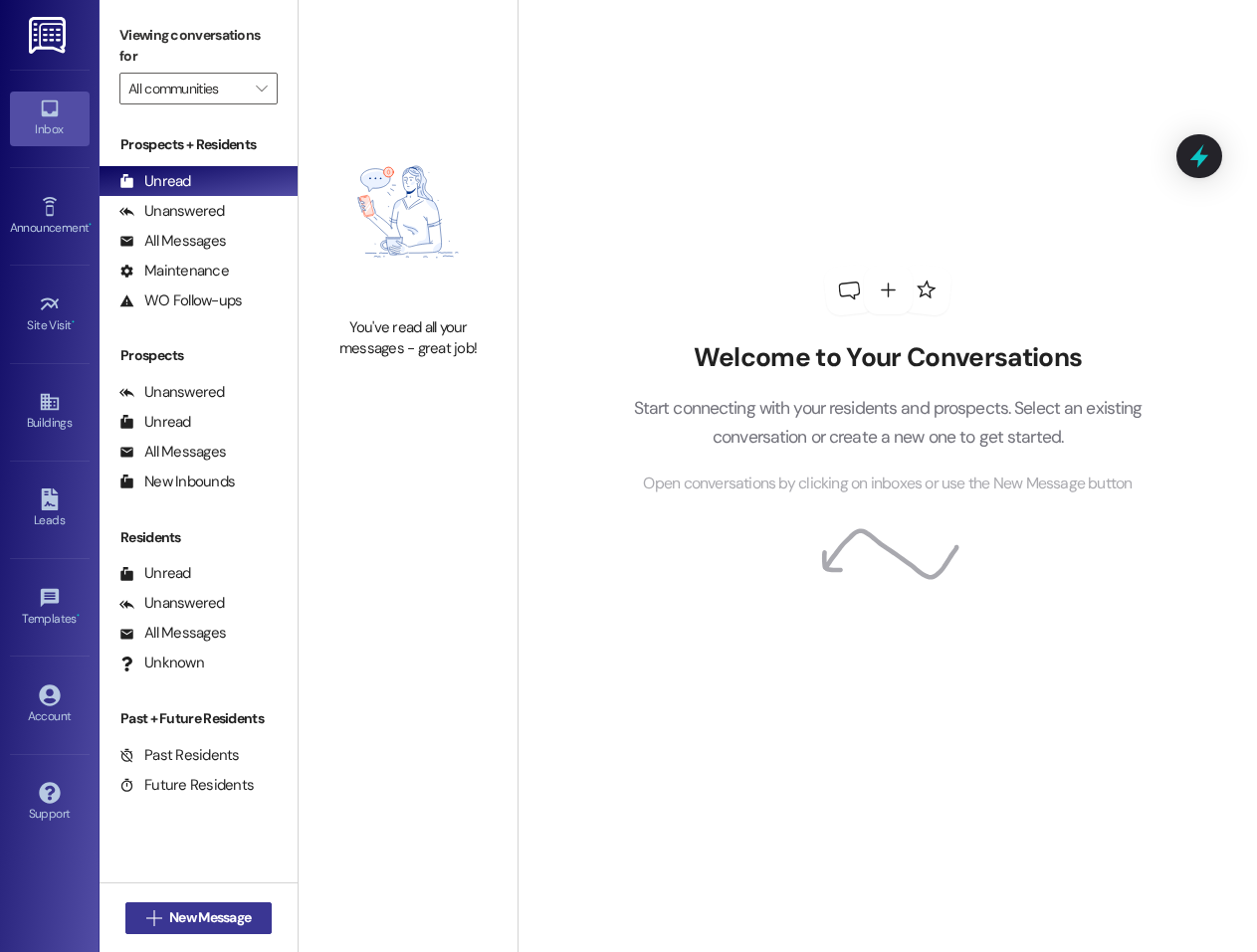 click on "New Message" at bounding box center (210, 917) 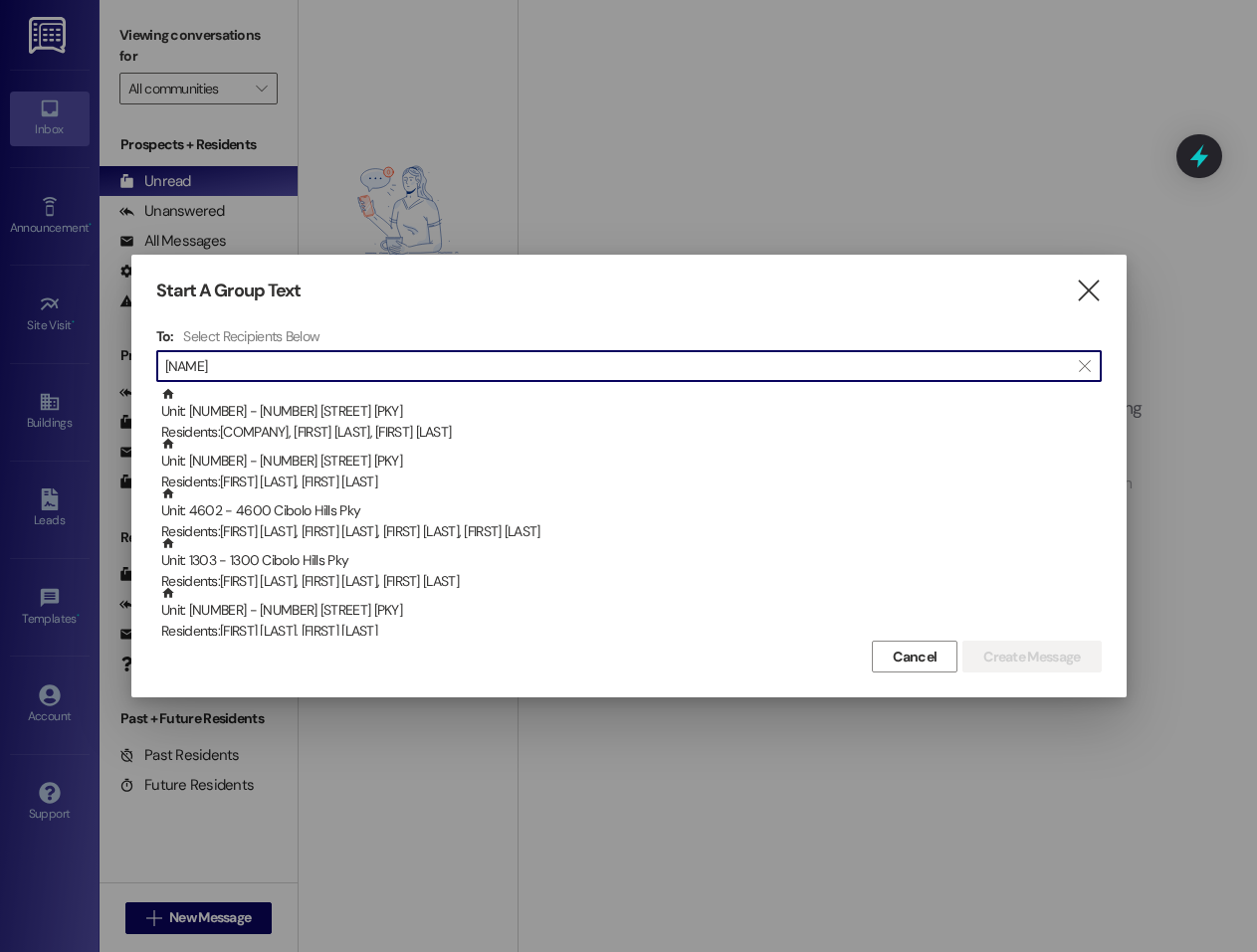 type on "k" 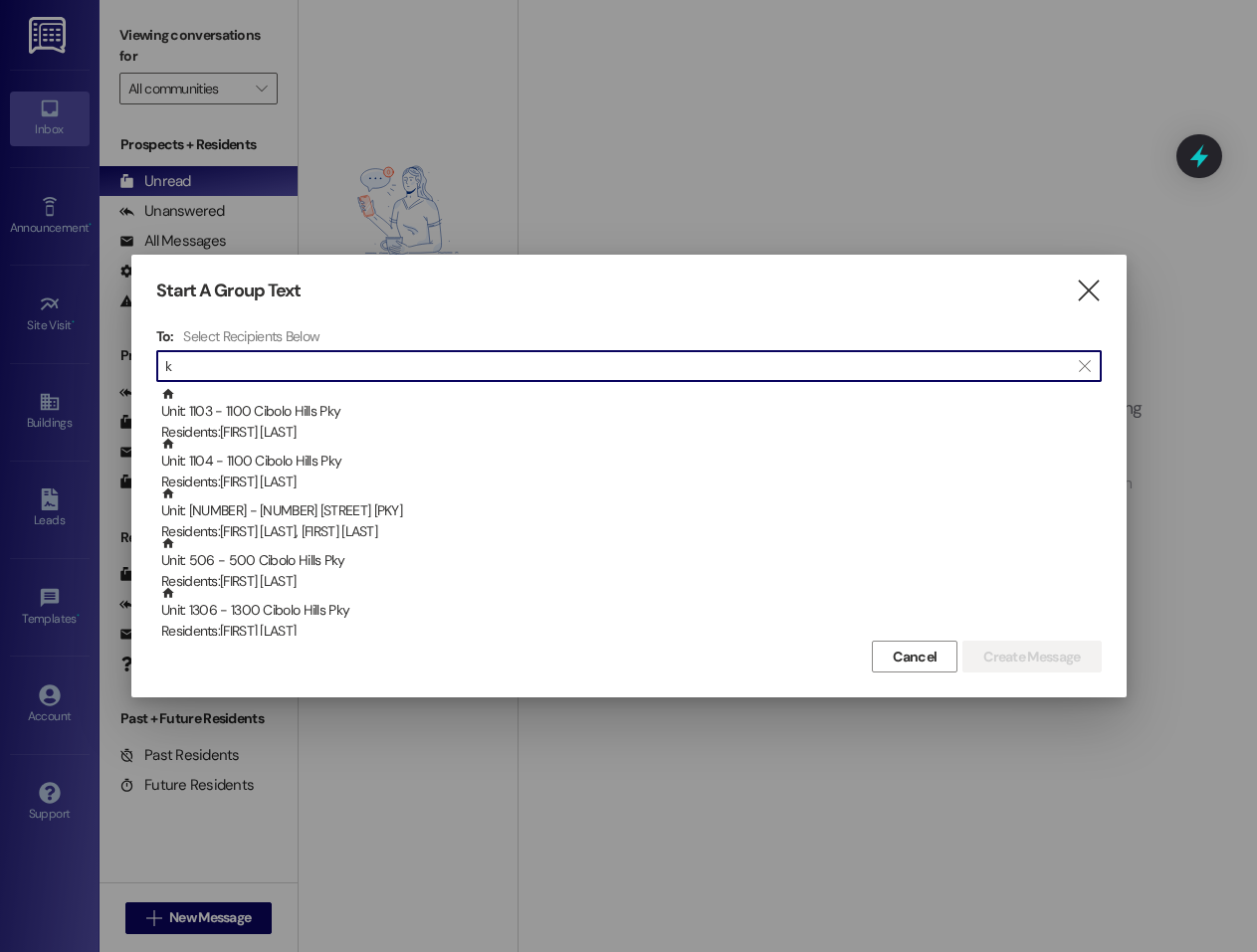 type 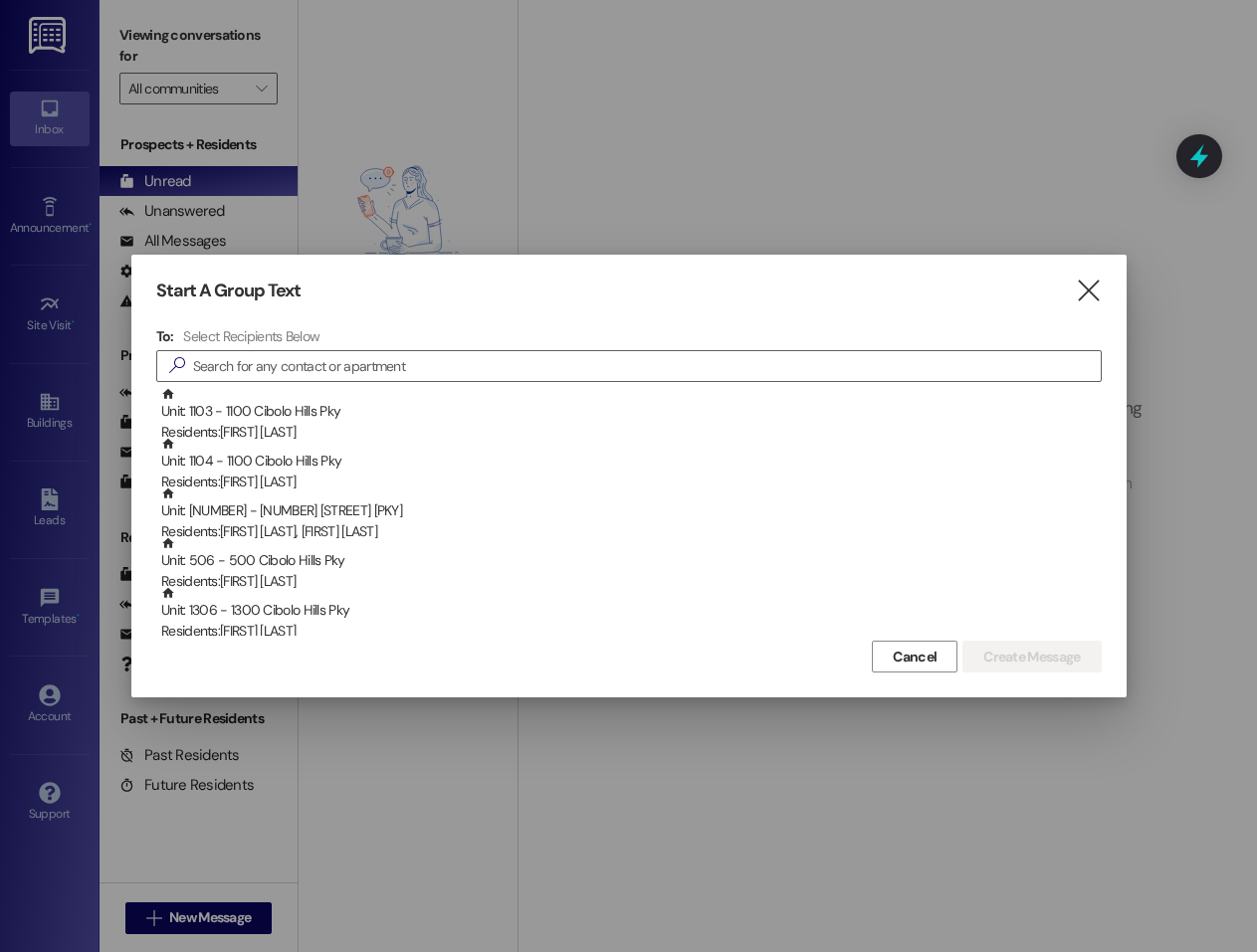 click on "Start A Group Text  To:  Select Recipients Below    Unit: 1103 - 1100 Cibolo Hills Pky Residents:  Merab Rapoff   Unit: 1104 - 1100 Cibolo Hills Pky Residents:  Windell Daniels   Unit: 3904 - 3900 Cibolo Hills Pky Residents:  Janet Ferguson, Richard Ferguson   Unit: 506 - 500 Cibolo Hills Pky Residents:  Sandra Salas   Unit: 1306 - 1300 Cibolo Hills Pky Residents:  Betty Goodson   Unit: 505 - 500 Cibolo Hills Pky Residents:  Fermin Acosta, Mercedes Hernandez   Unit: 101 - 100 Cibolo Hills Pky Residents:  Lyle Patterson   Unit: 701 - 700 Cibolo Hills Pky Residents:  Domingo Perez   Unit: 4805 - 4800 Cibolo Hills Pky Residents:  John Wareham Jr   Unit: 3304 - 3300 Cibolo Hills Pky Residents:  Christian Gross   Unit: 3902 - 3900 Cibolo Hills Pky Residents:  Thalya Hendrie, Darryl Lindsay   Unit: 3604 - 3600 Cibolo Hills Pky Residents:  Freemyer Industrial Pressure, Lp, Kenneth Roy, Douglas Penovich Cancel Create Message" at bounding box center [629, 476] 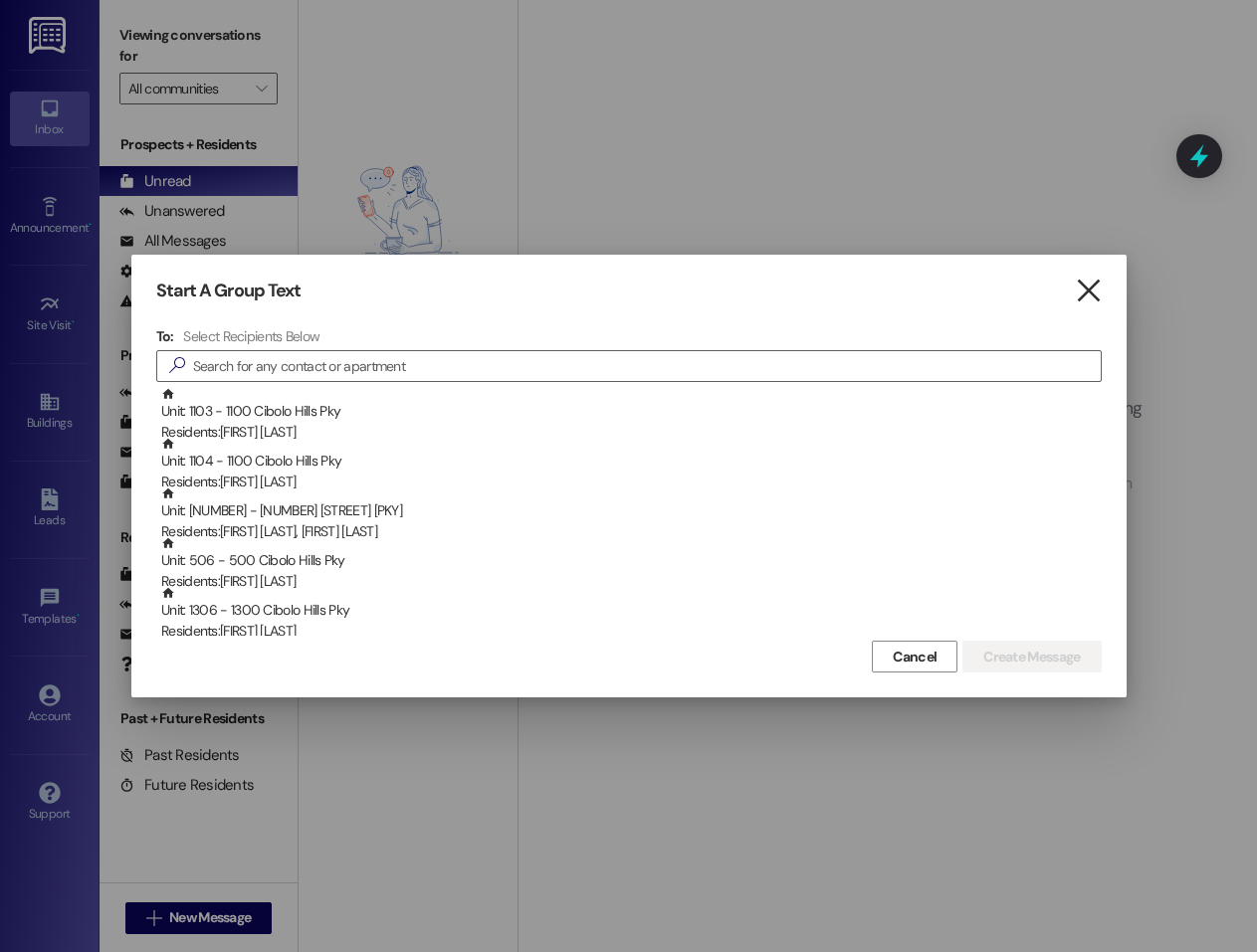 click on "" at bounding box center (1088, 290) 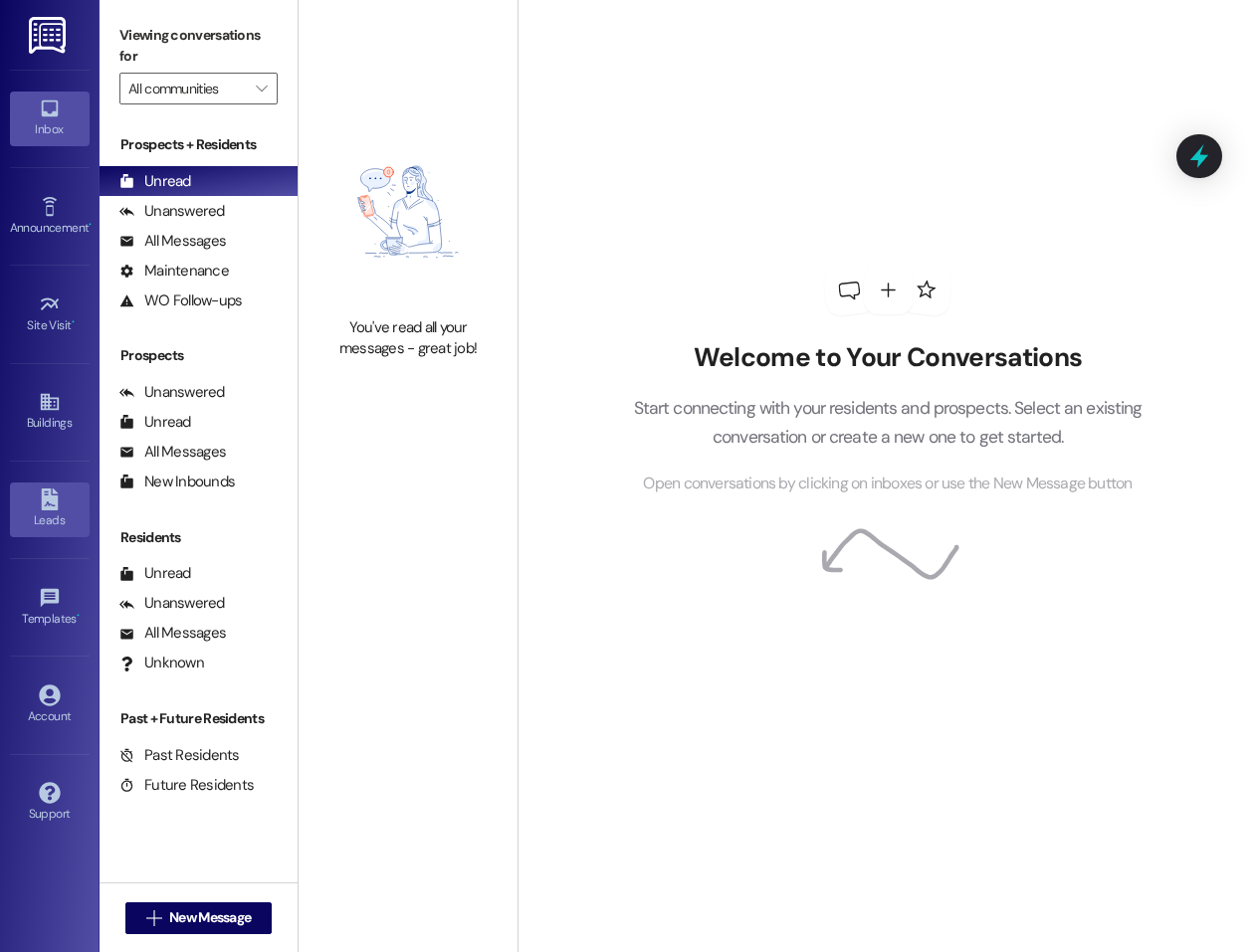 click on "Leads" at bounding box center [50, 509] 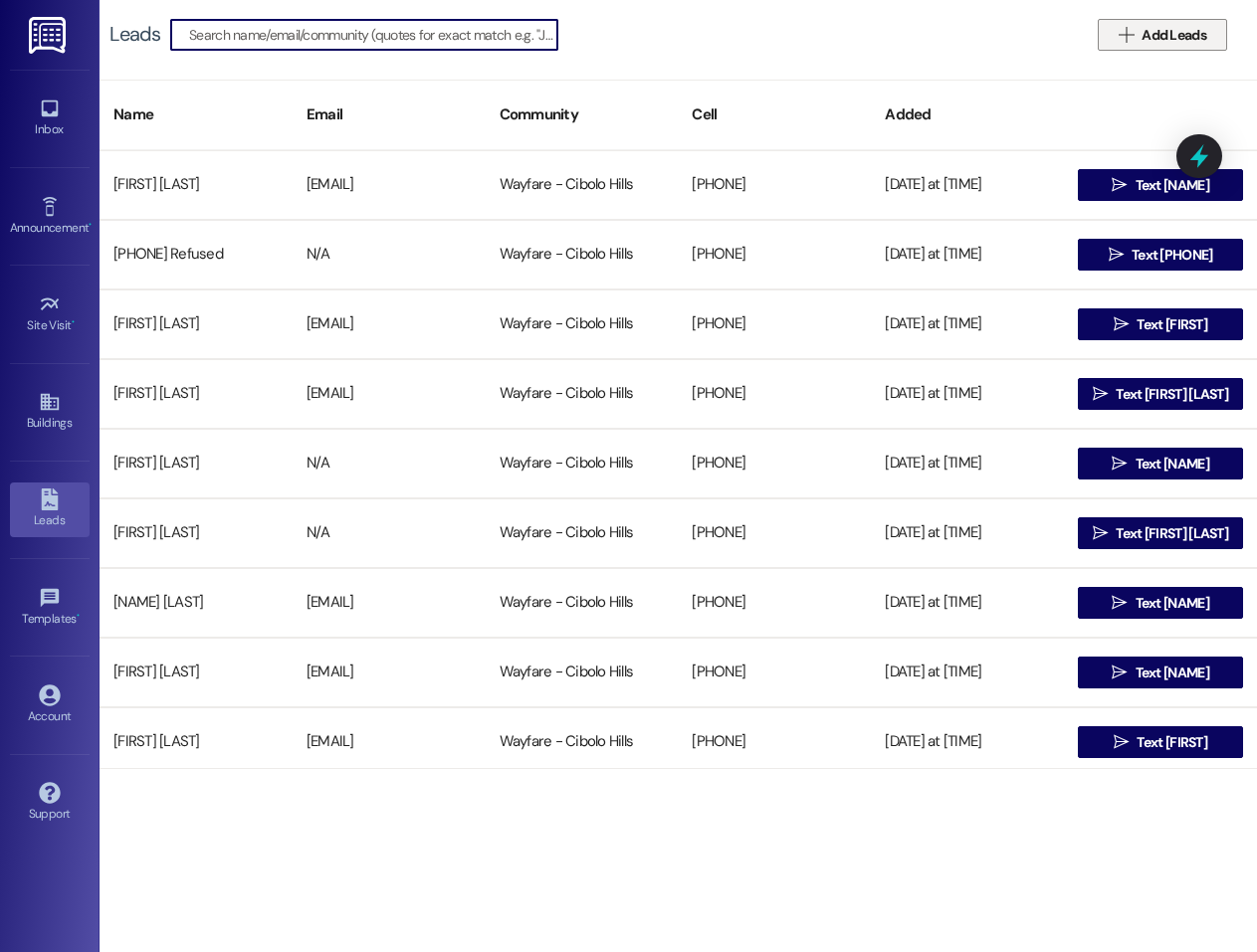 click on "Add Leads" at bounding box center [1173, 35] 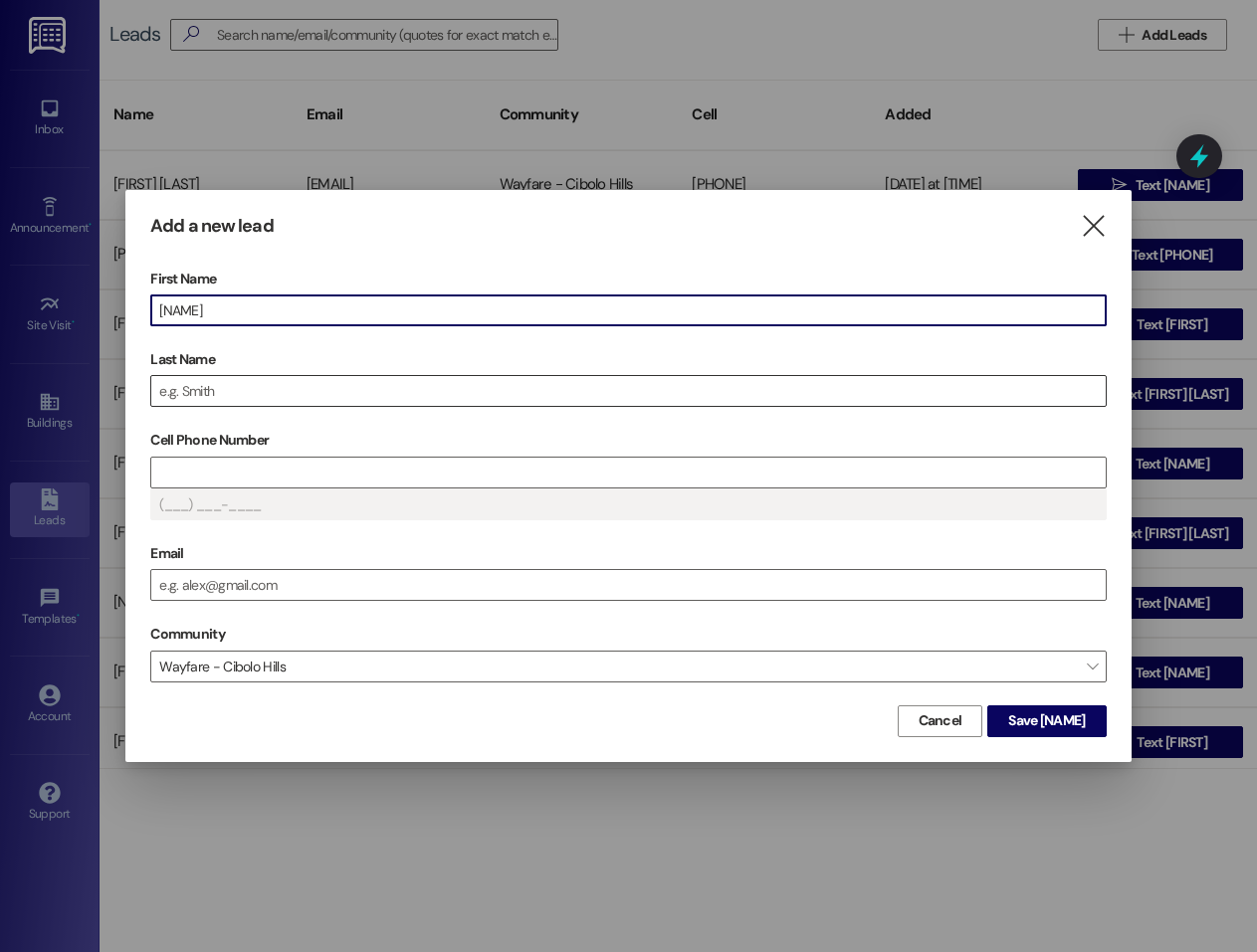click on "Last Name" at bounding box center (628, 391) 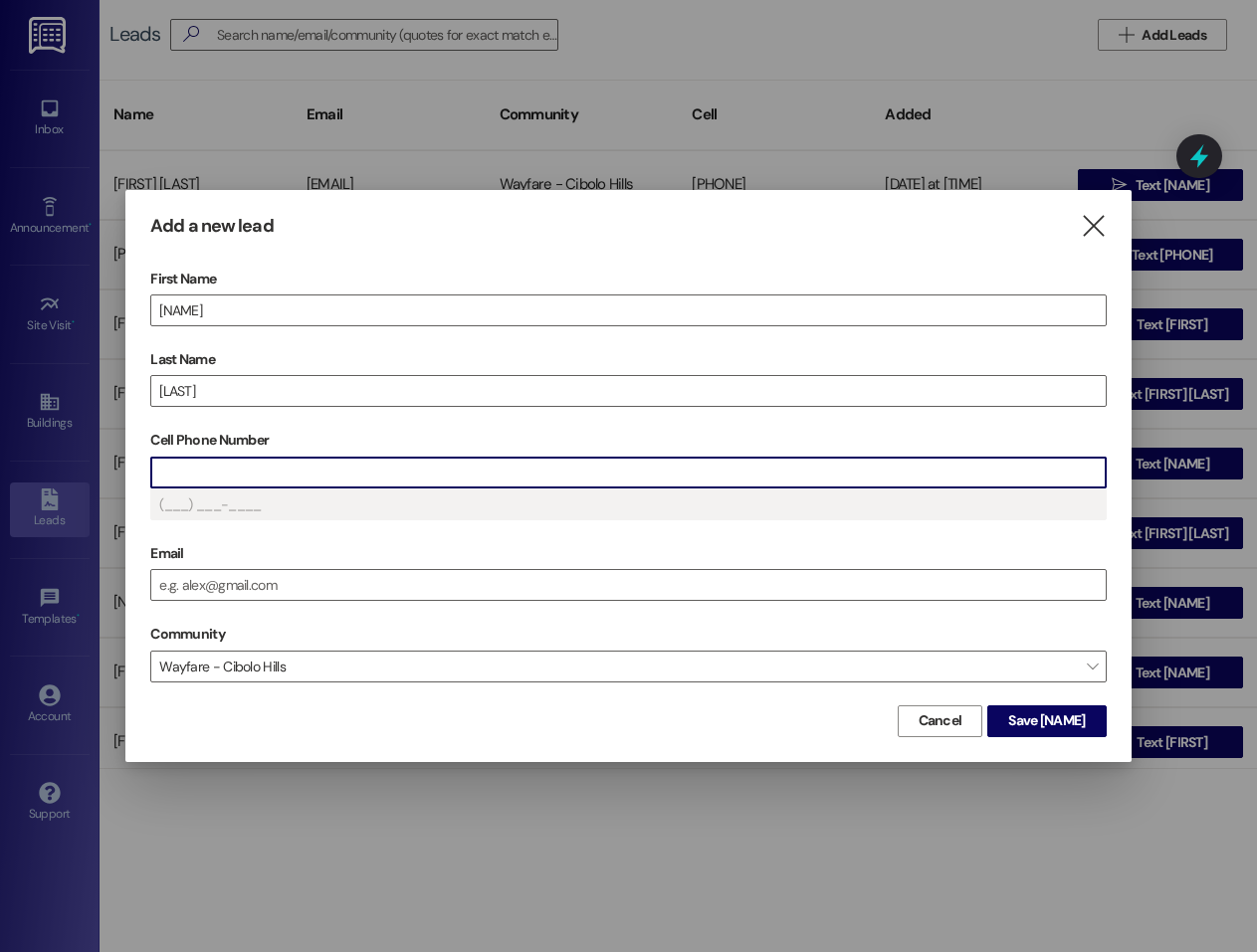 click on "Cell Phone Number" at bounding box center [628, 473] 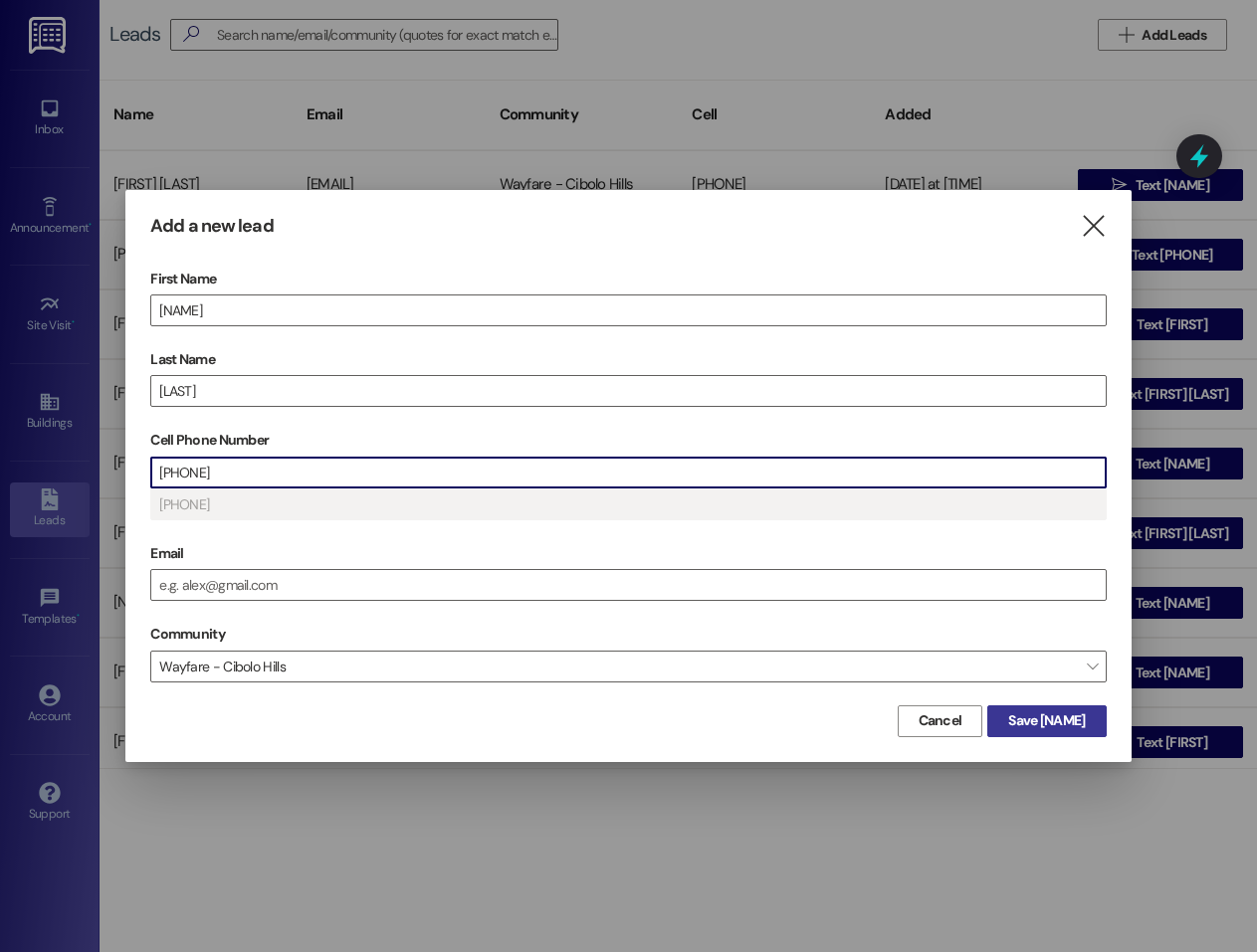 click on "Save Kenyatte" at bounding box center (1046, 720) 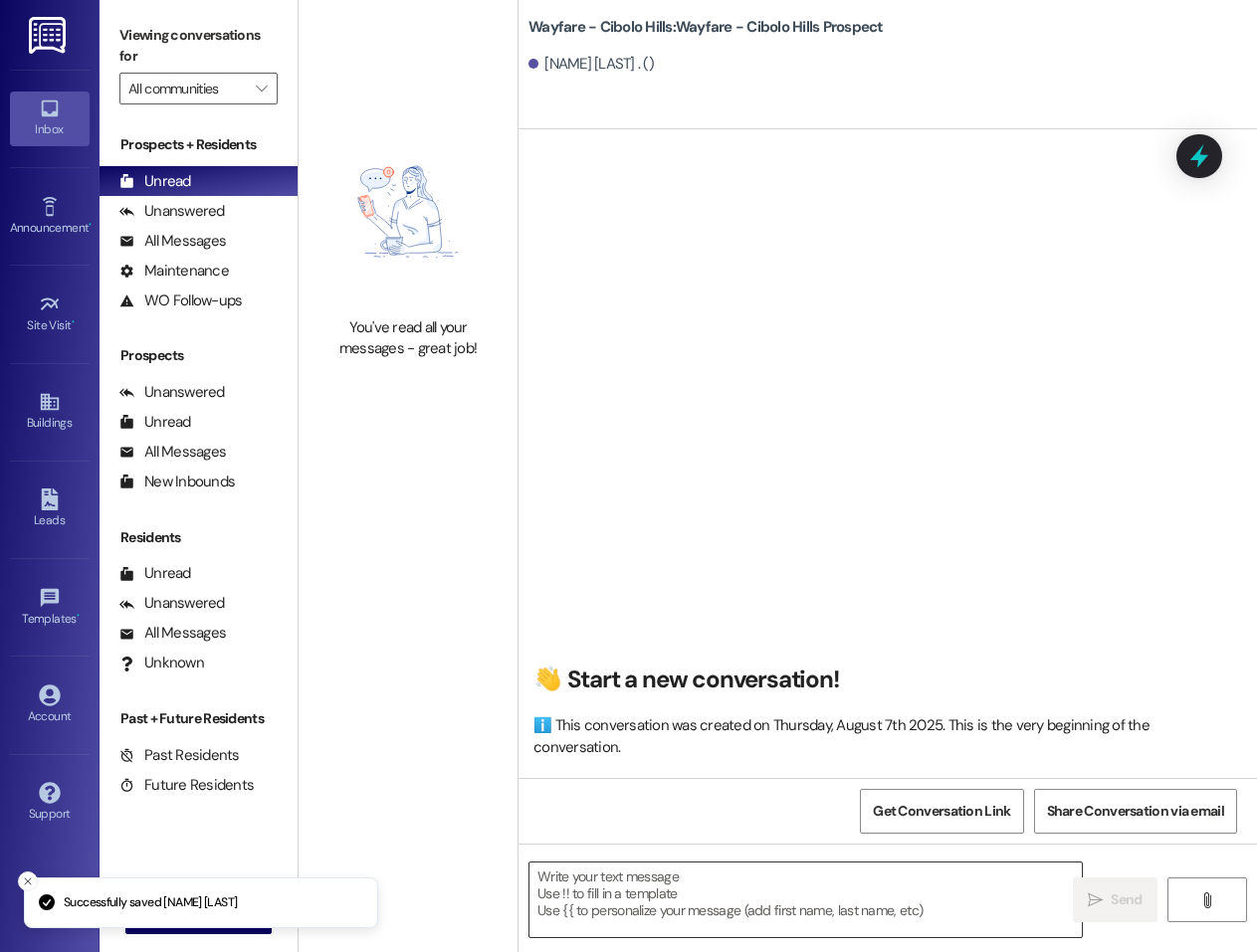 click at bounding box center [805, 899] 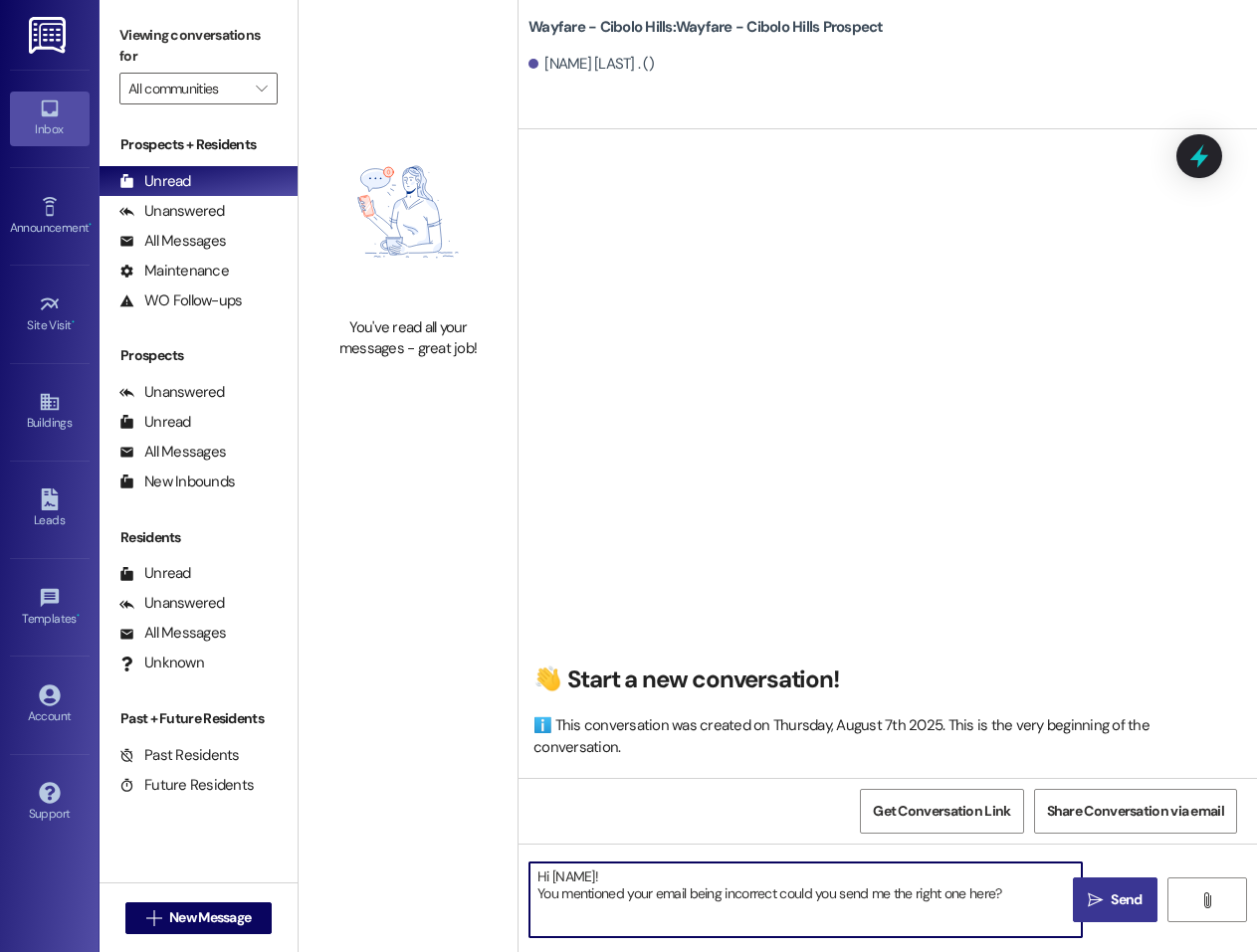 type on "Hi Kenyatte!
You mentioned your email being incorrect could you send me the right one here?" 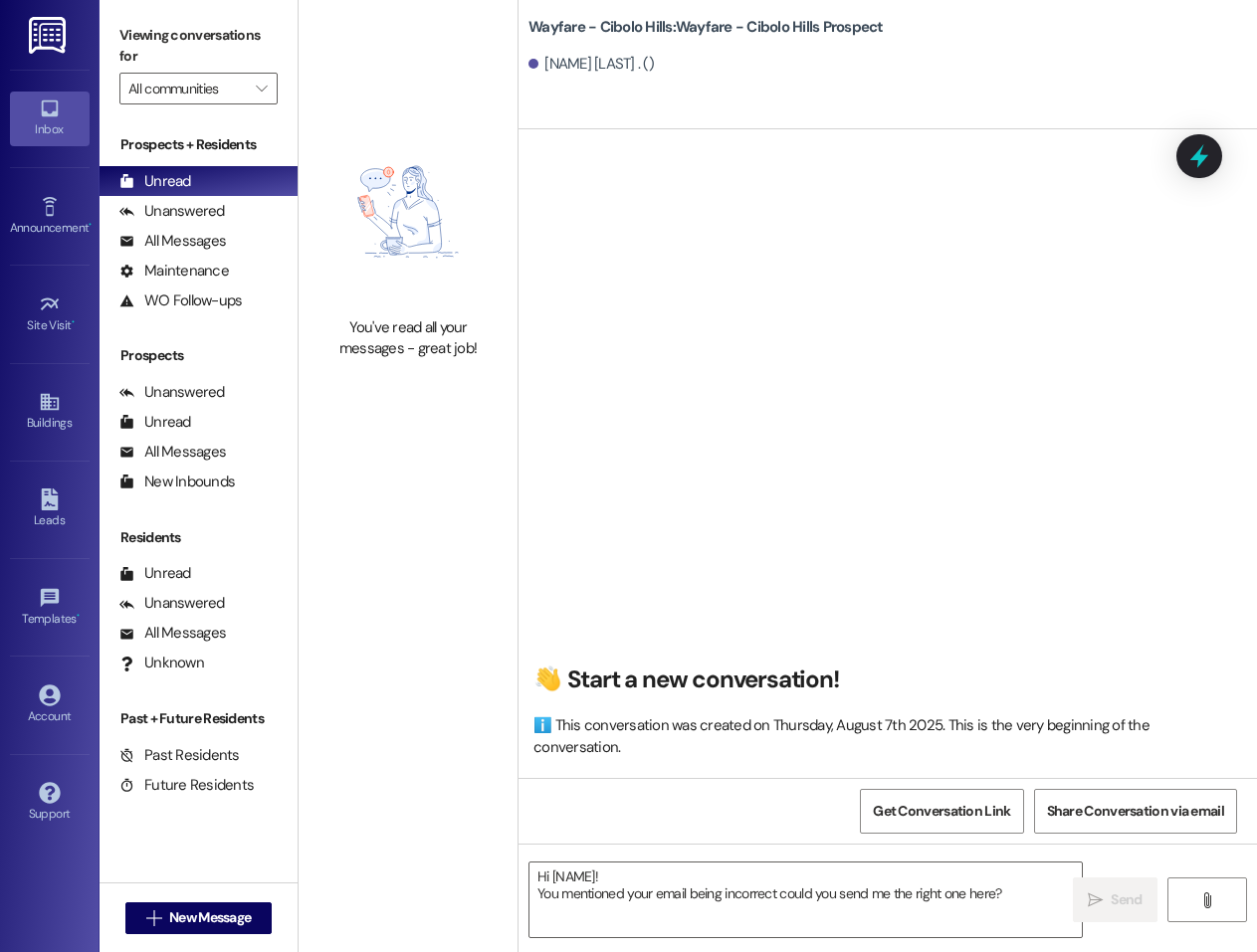 type 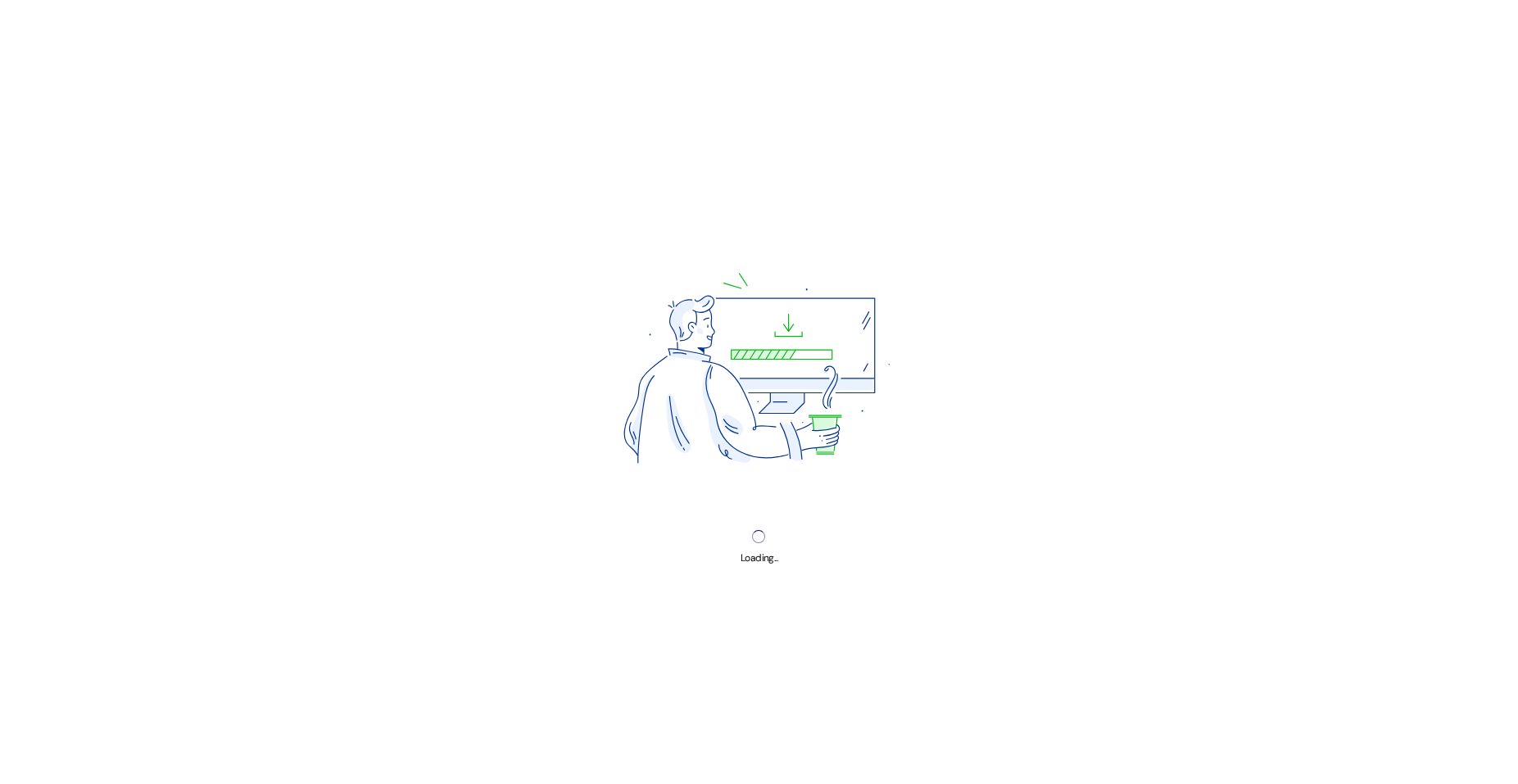 scroll, scrollTop: 0, scrollLeft: 0, axis: both 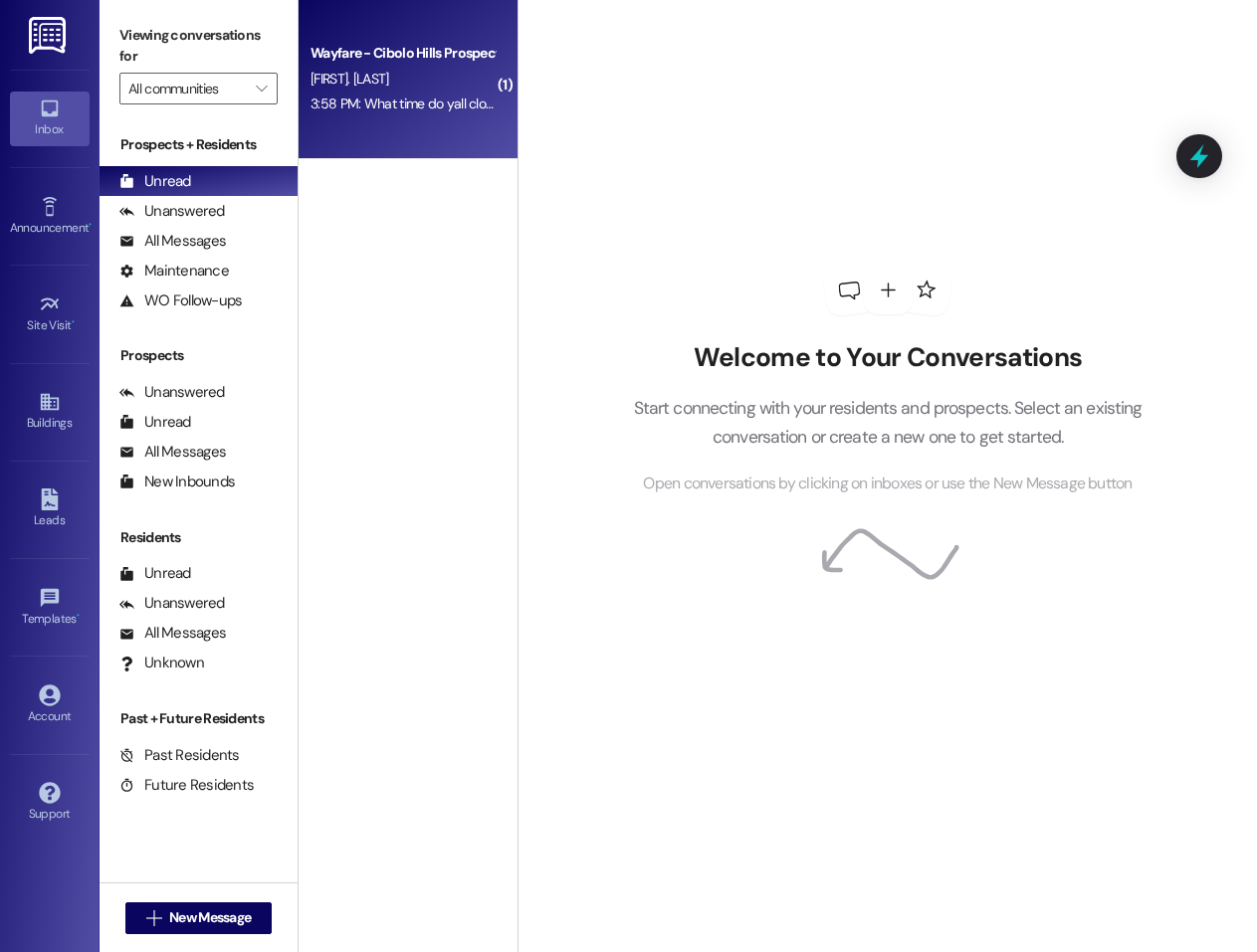 click on "3:58 PM: What time do yall close today? 3:58 PM: What time do yall close today?" at bounding box center (427, 103) 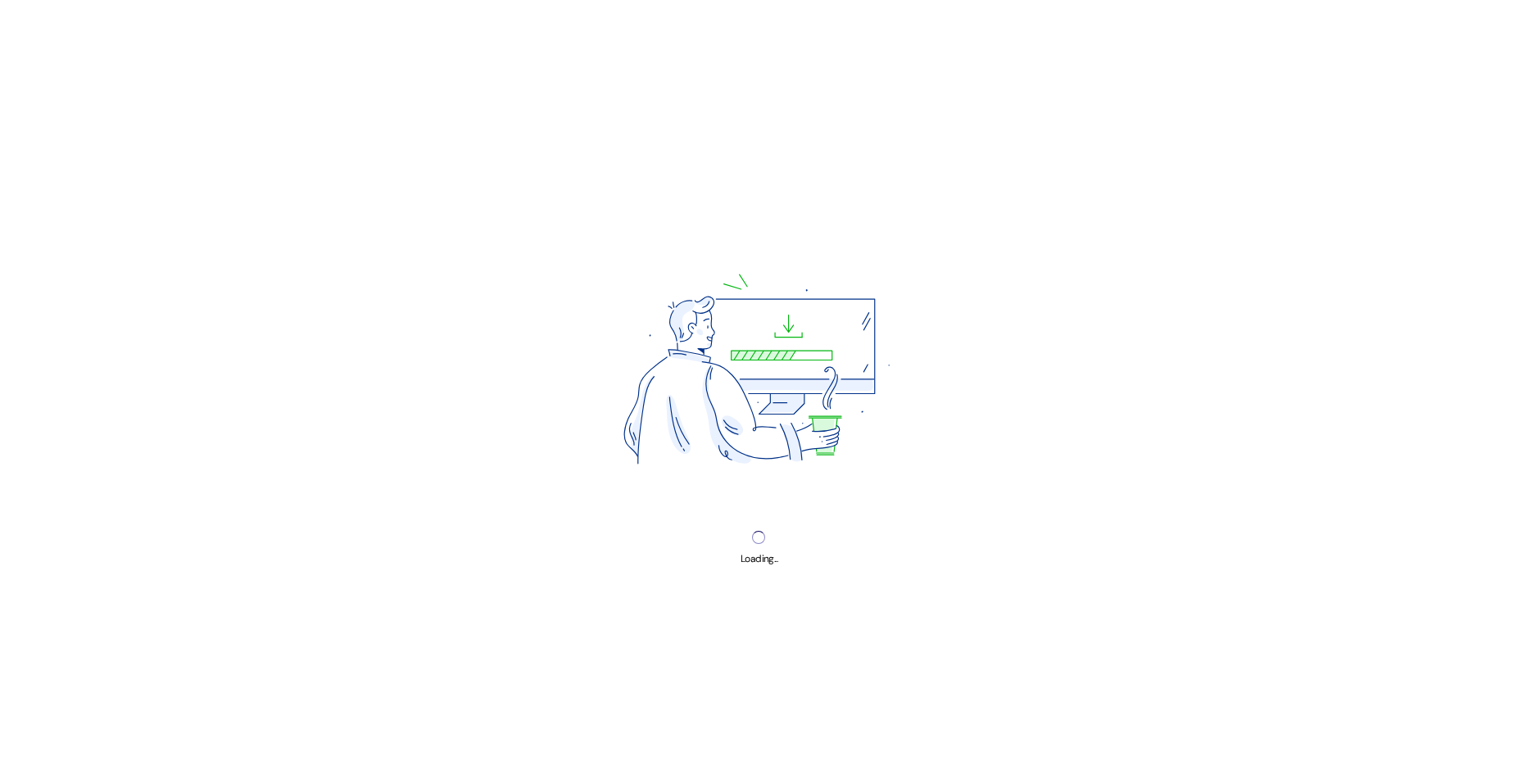 scroll, scrollTop: 0, scrollLeft: 0, axis: both 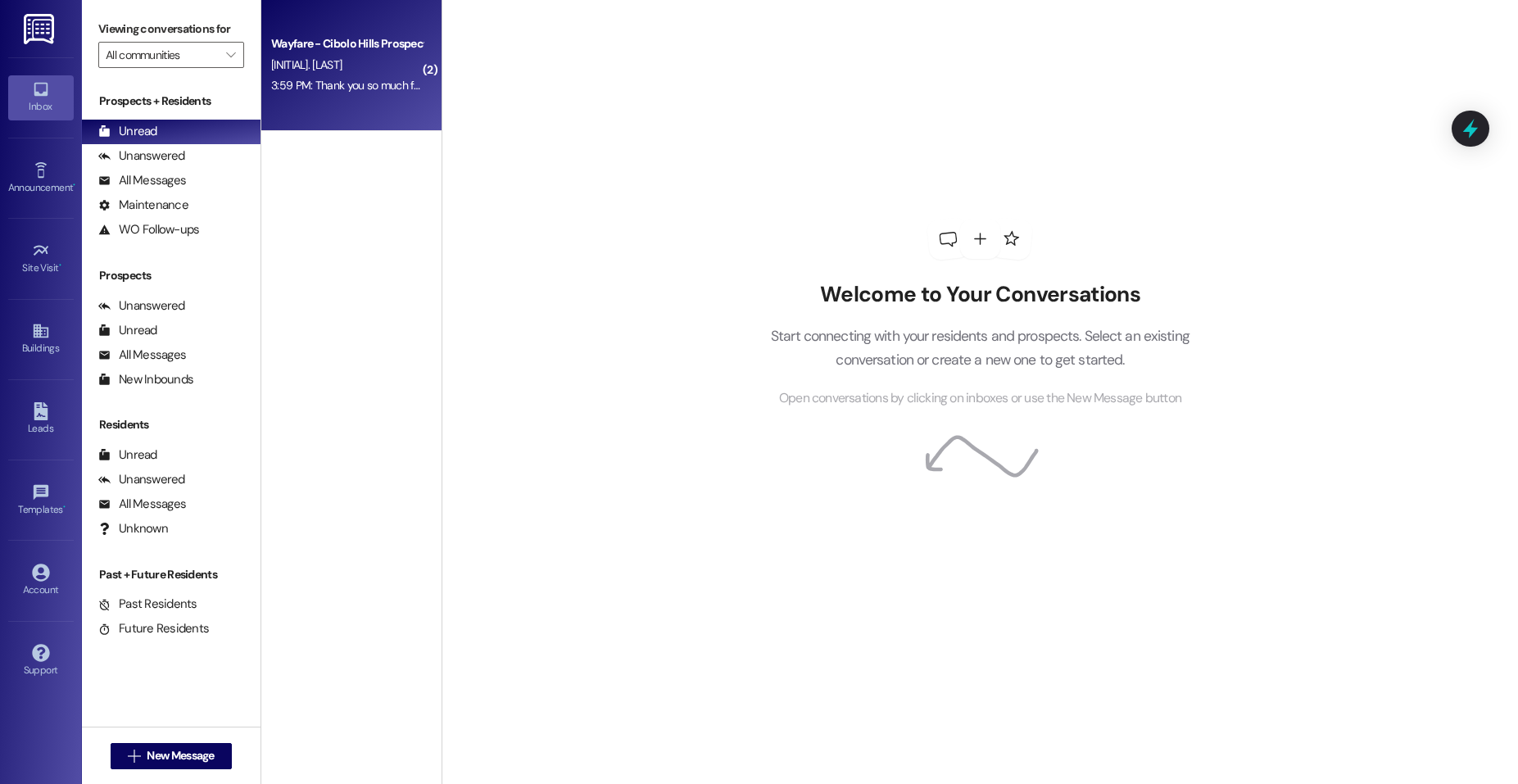 click on "K. Alexander" at bounding box center (347, 65) 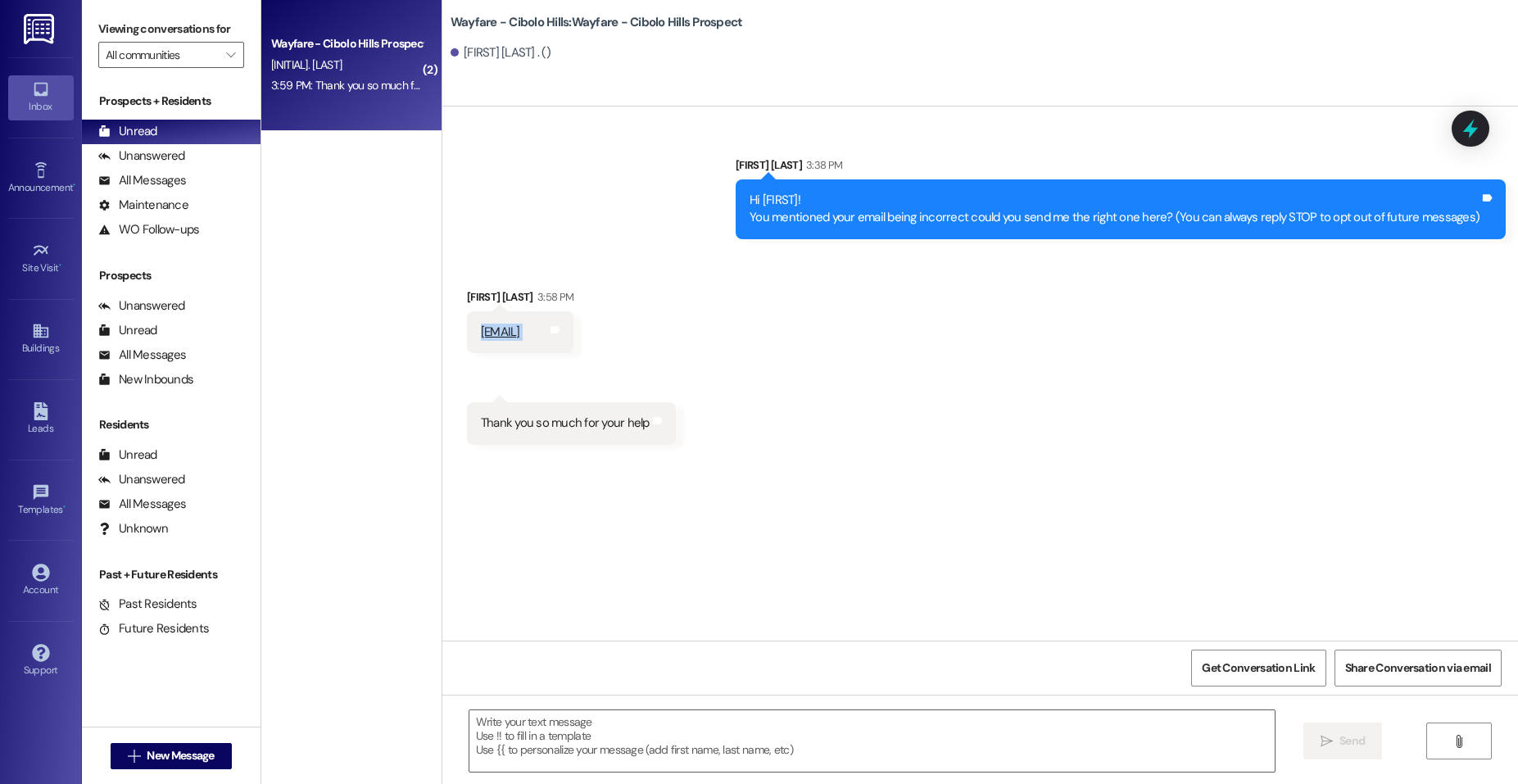 drag, startPoint x: 642, startPoint y: 344, endPoint x: 466, endPoint y: 322, distance: 177.36967 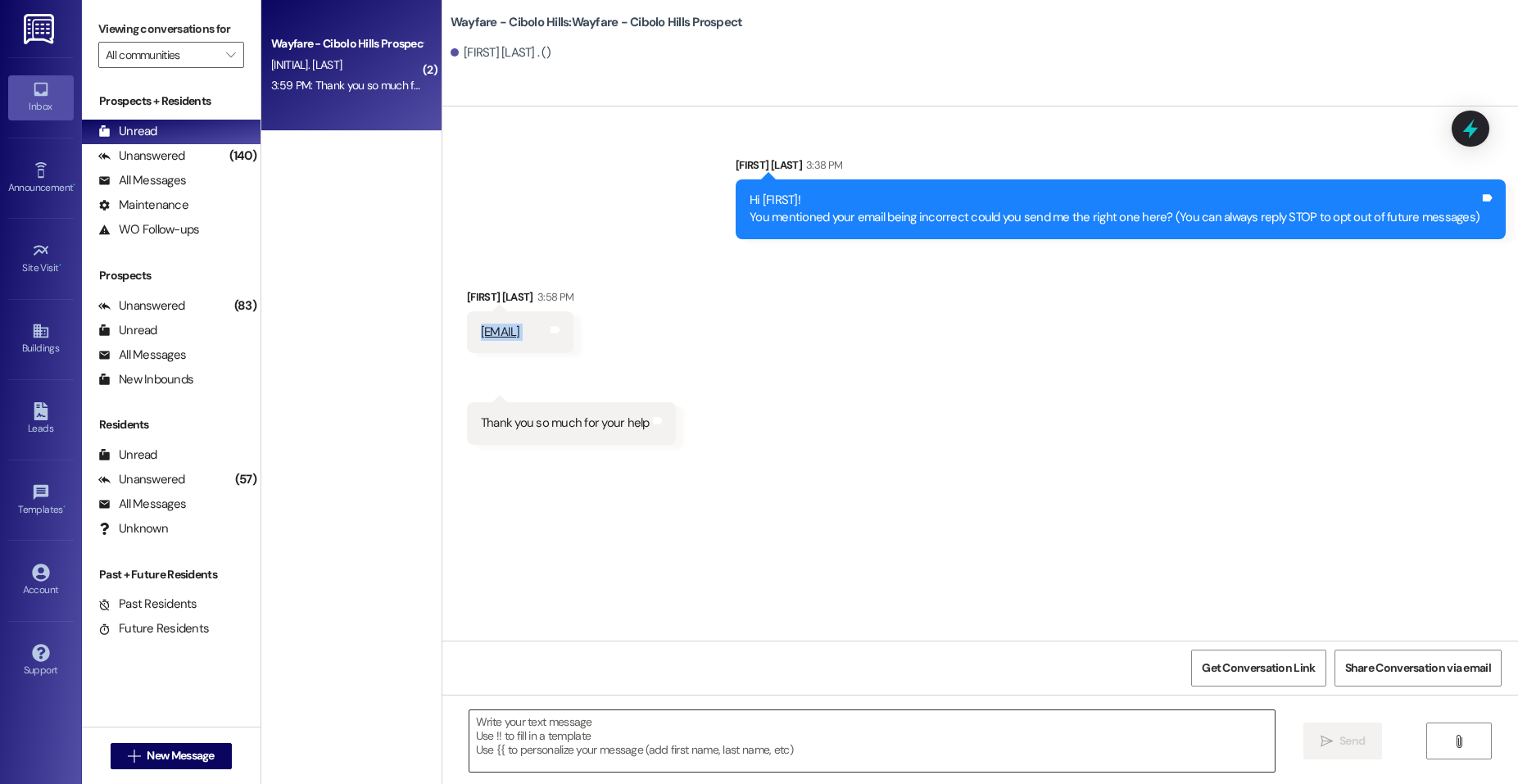 click at bounding box center [872, 741] 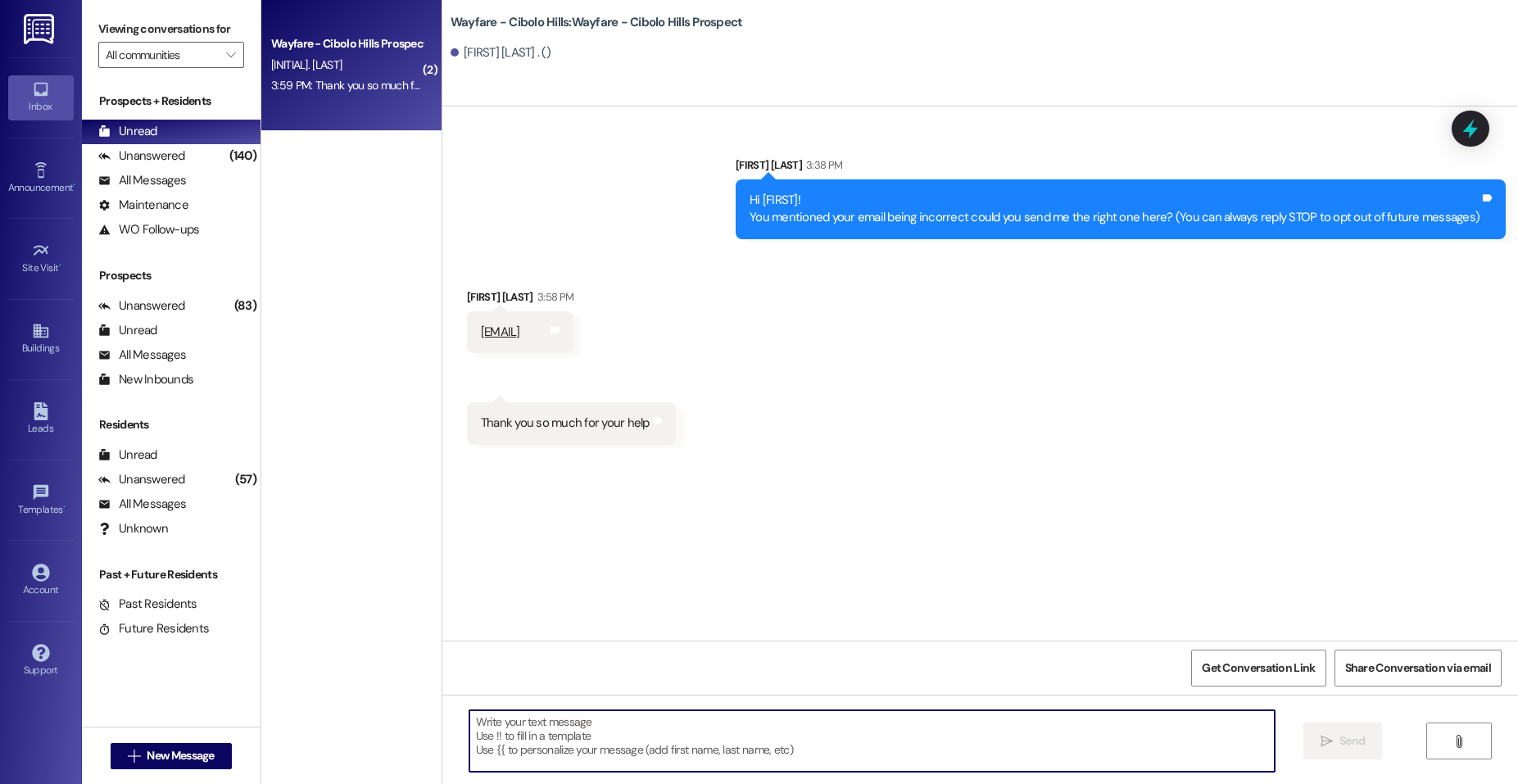 paste on "Hi there!
Here’s a breakdown of your upcoming payments and due dates:
Liberty Rent payment – Due on or before 8/15, to be paid directly through Liberty Rent.
Move-in payment – $917 prorated rent + $250 admin fee = $1,167 total, due on 8/16 when you pick up your keys.
Once your lease is signed, we’ll send you a “Welcome Home” letter with the next steps you’ll need to complete before move-in." 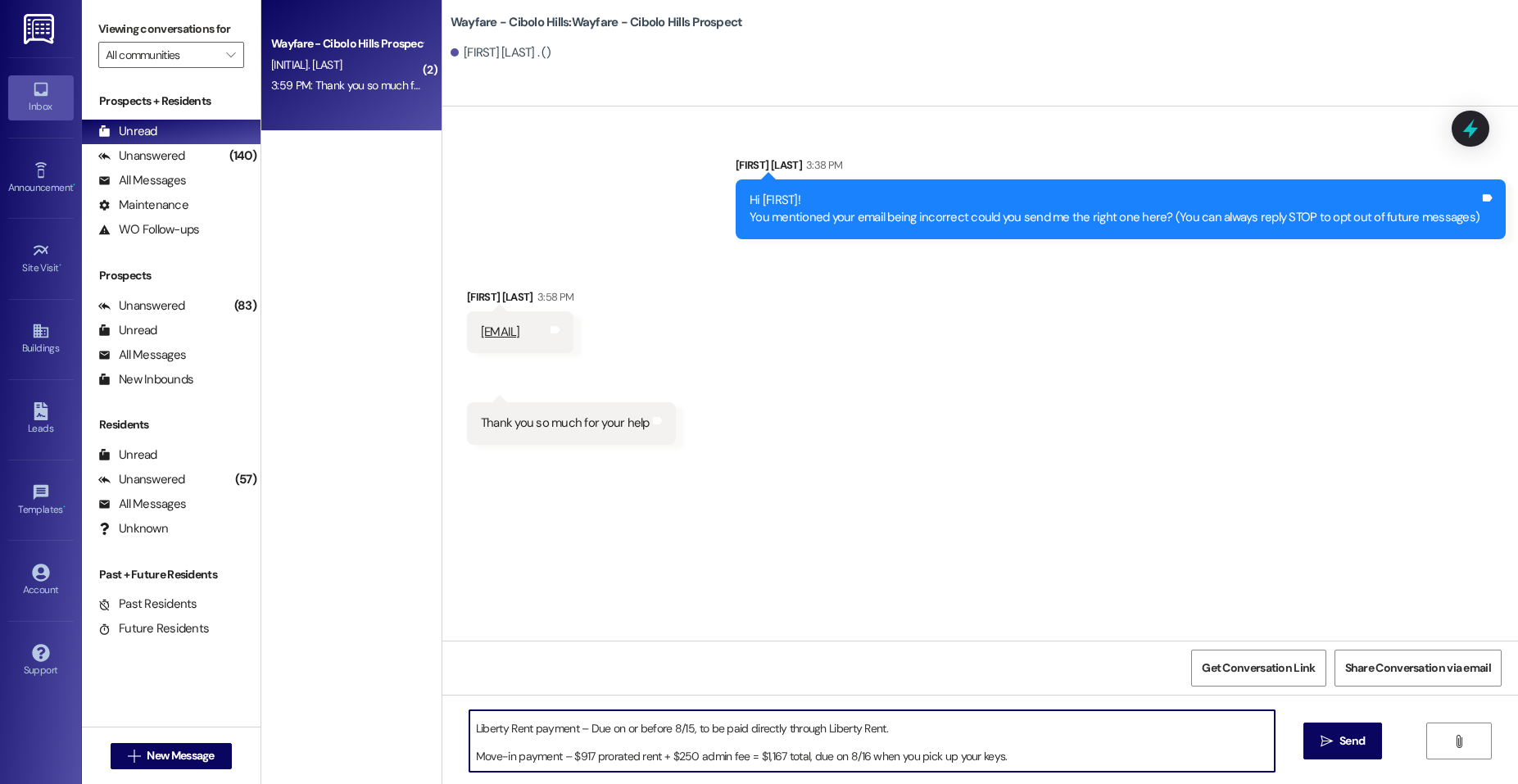 scroll, scrollTop: 47, scrollLeft: 0, axis: vertical 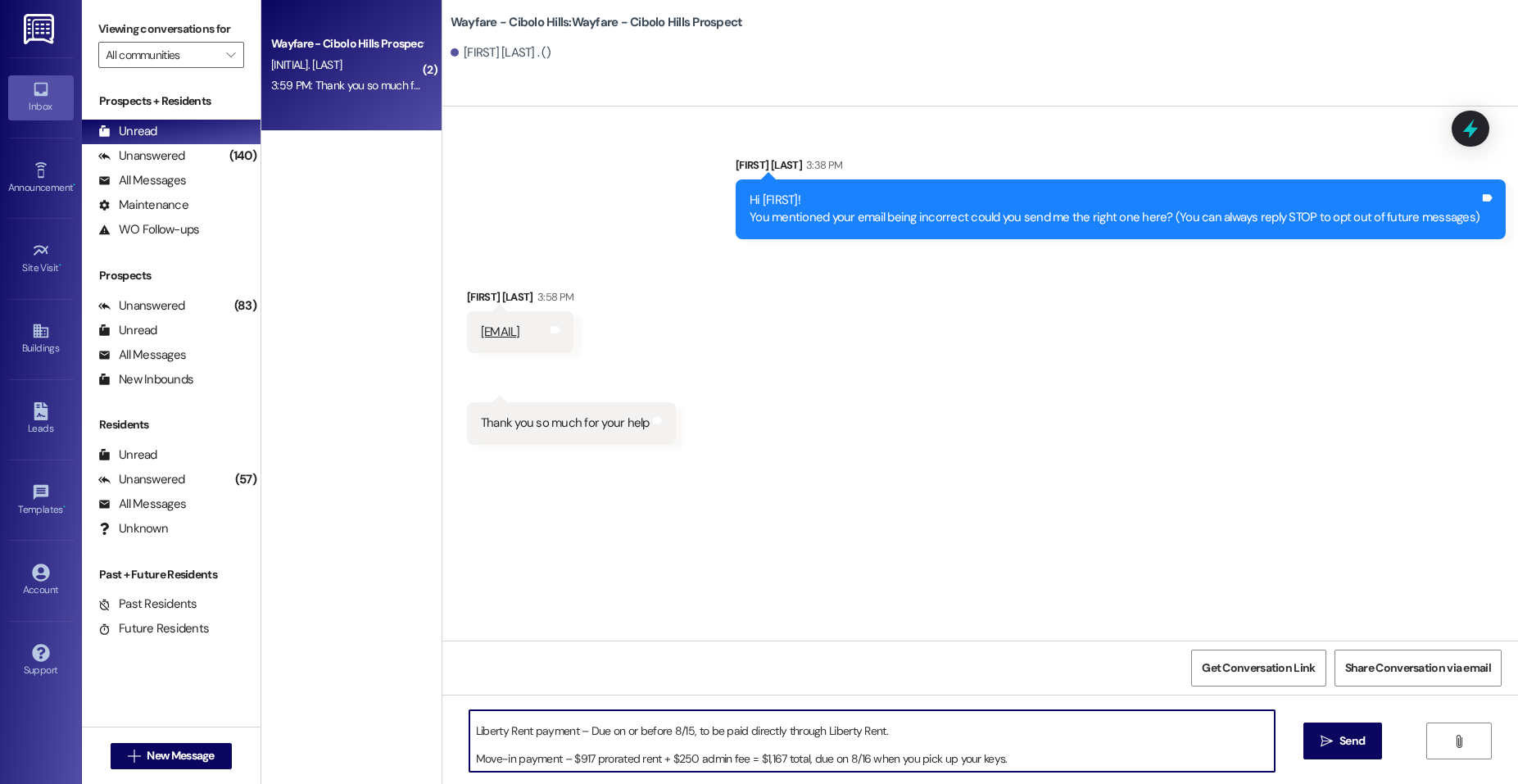 drag, startPoint x: 602, startPoint y: 733, endPoint x: 582, endPoint y: 732, distance: 20.024984 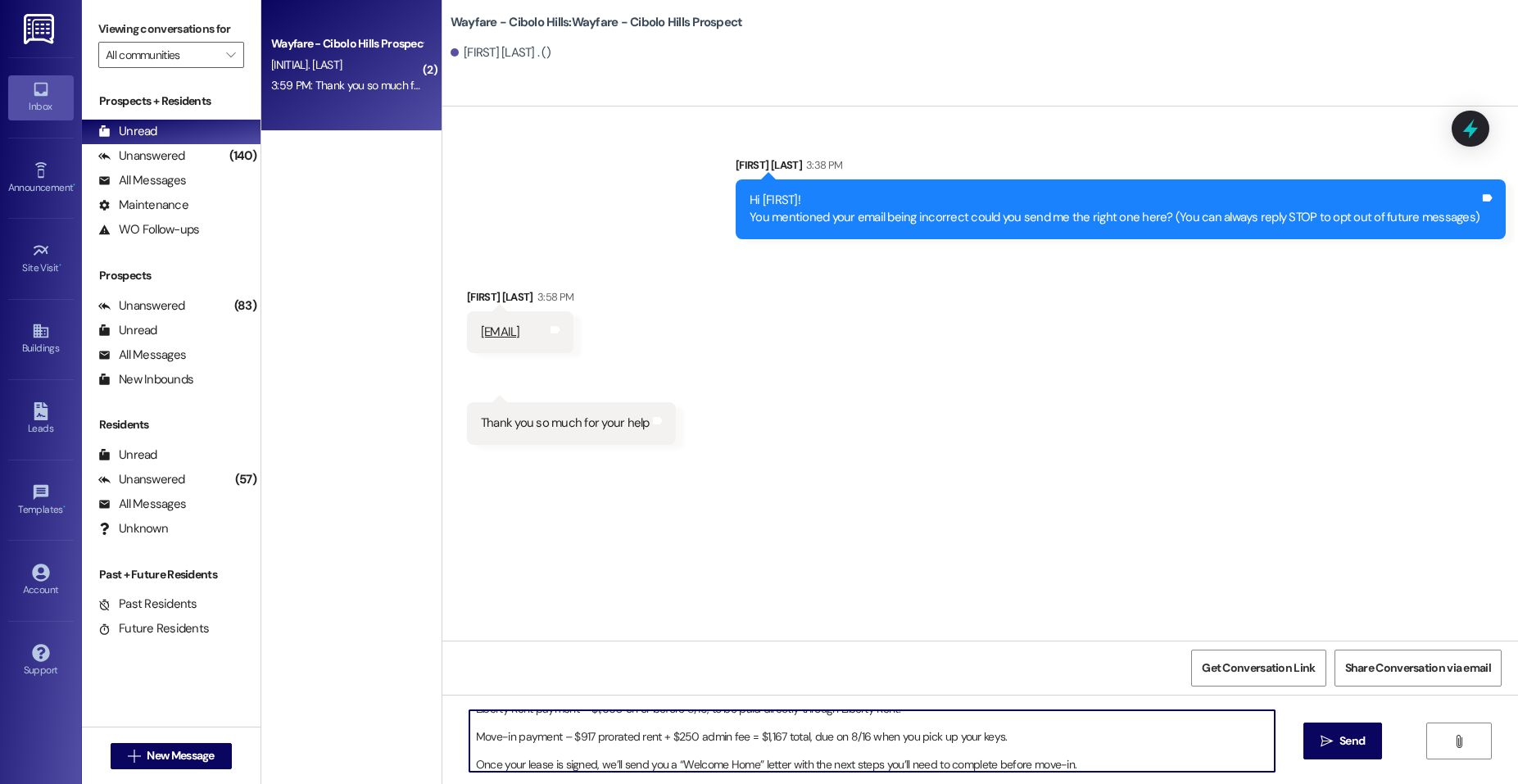 scroll, scrollTop: 74, scrollLeft: 0, axis: vertical 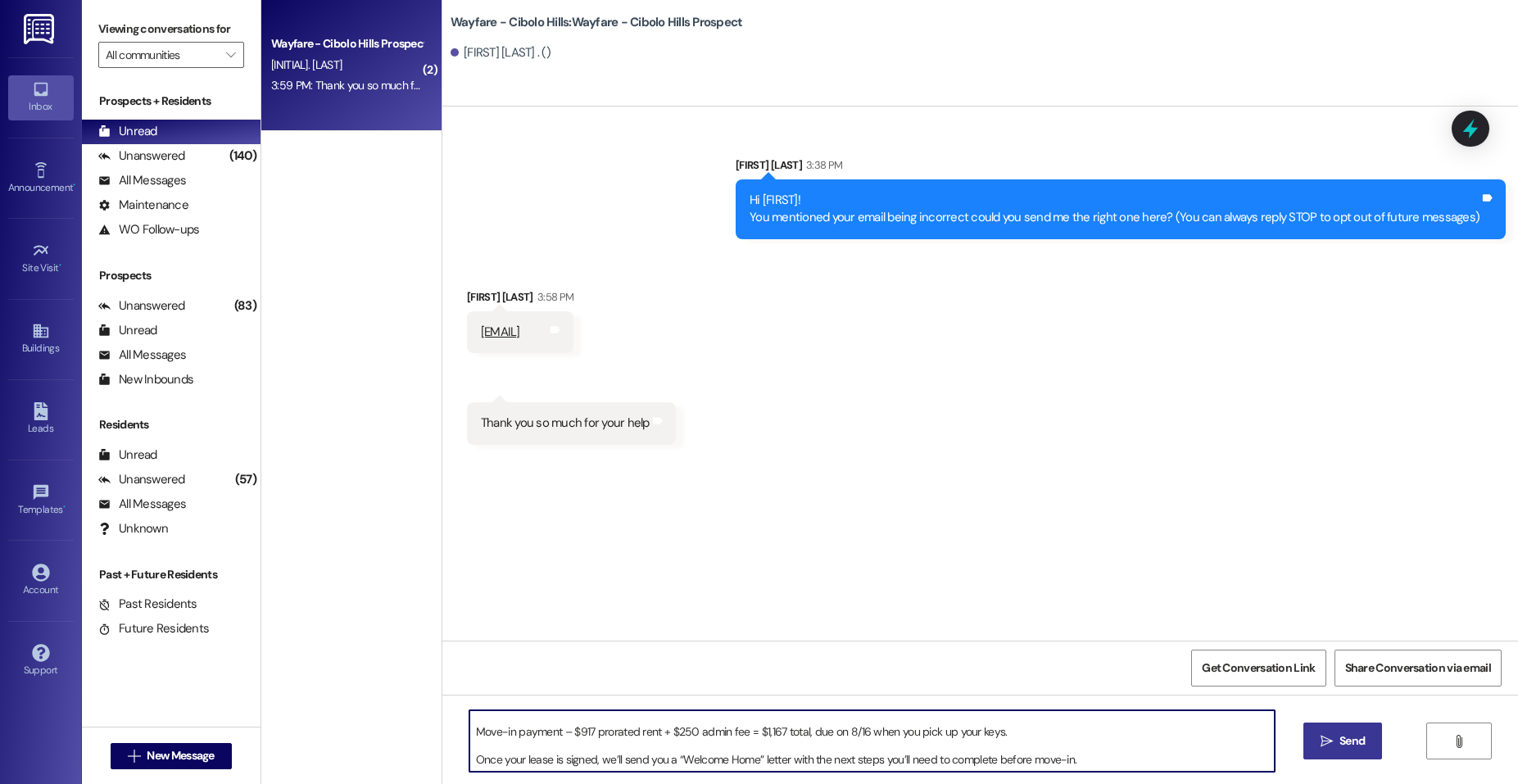 type on "Hi there!
Here’s a breakdown of your upcoming payments and due dates:
Liberty Rent payment – $1,660 on or before 8/15, to be paid directly through Liberty Rent.
Move-in payment – $917 prorated rent + $250 admin fee = $1,167 total, due on 8/16 when you pick up your keys.
Once your lease is signed, we’ll send you a “Welcome Home” letter with the next steps you’ll need to complete before move-in." 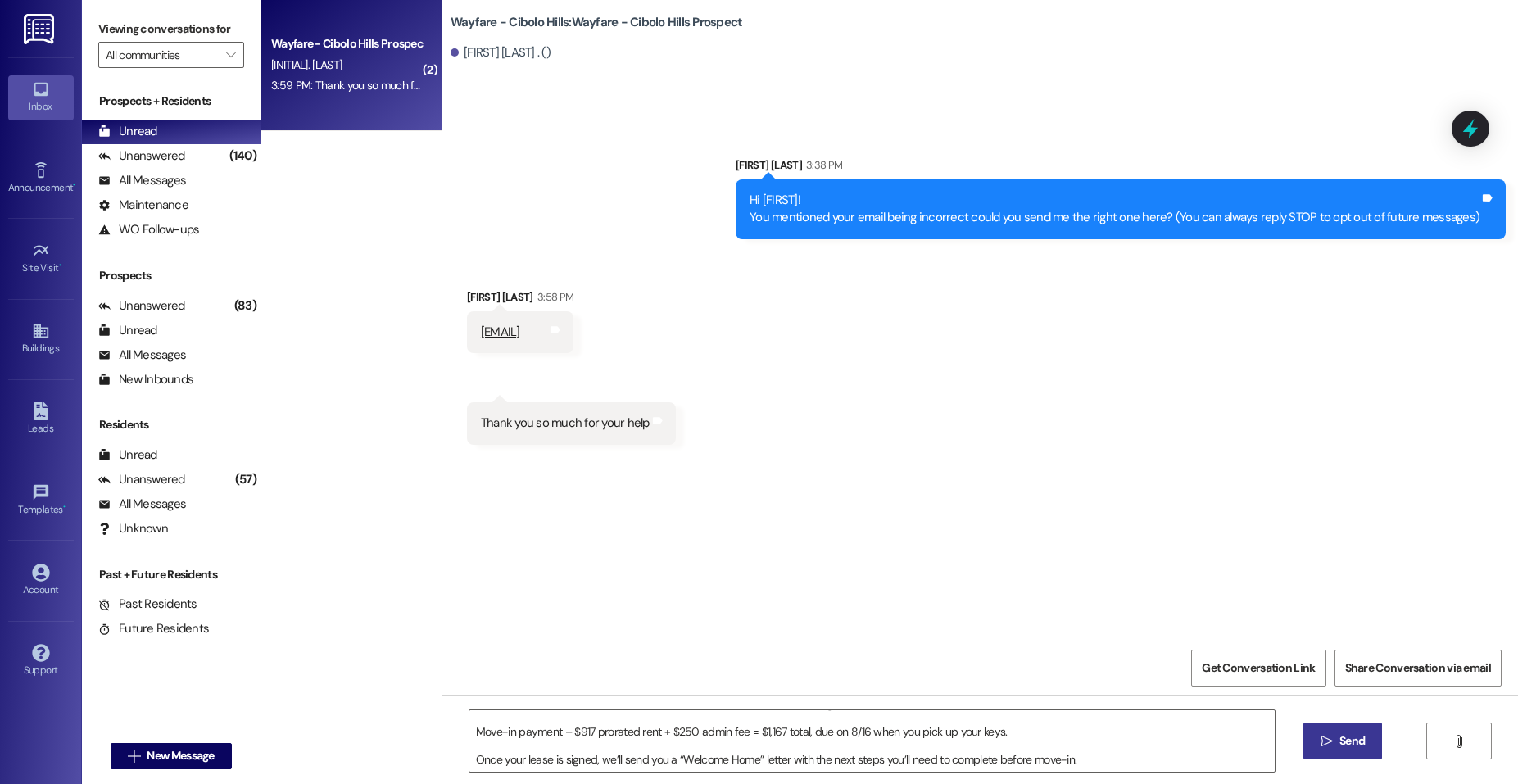 click on " Send" at bounding box center (1343, 741) 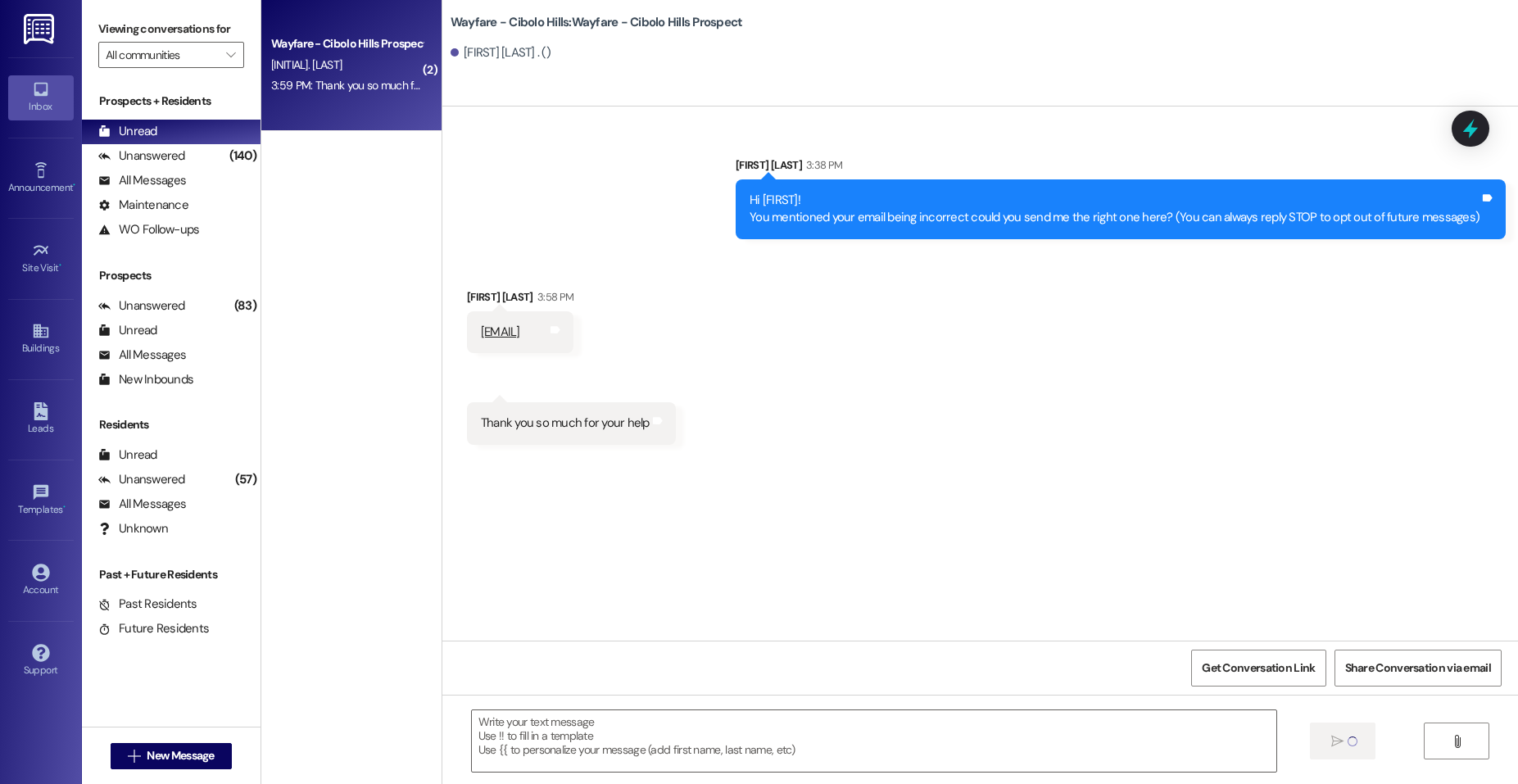scroll, scrollTop: 0, scrollLeft: 0, axis: both 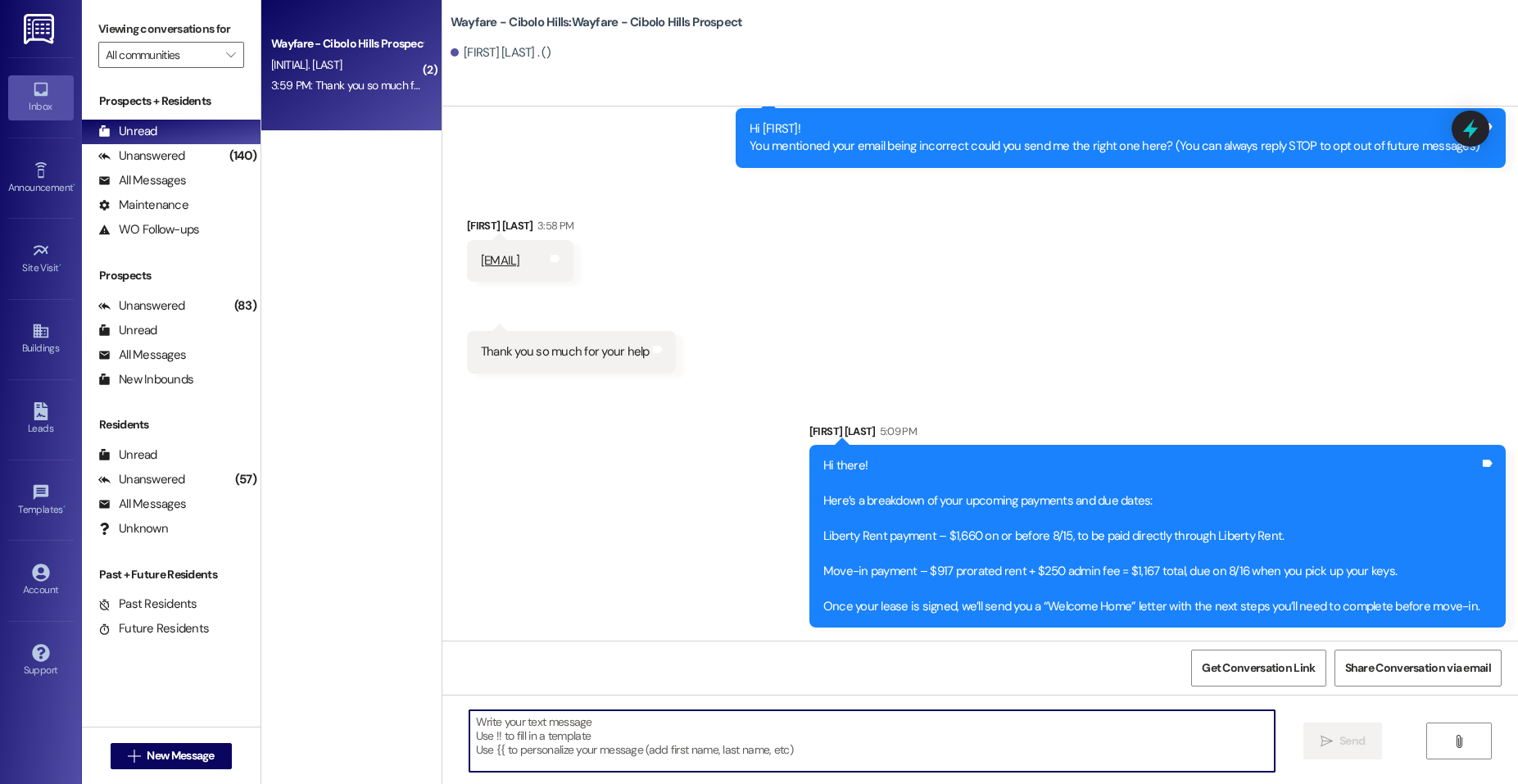 click at bounding box center (872, 741) 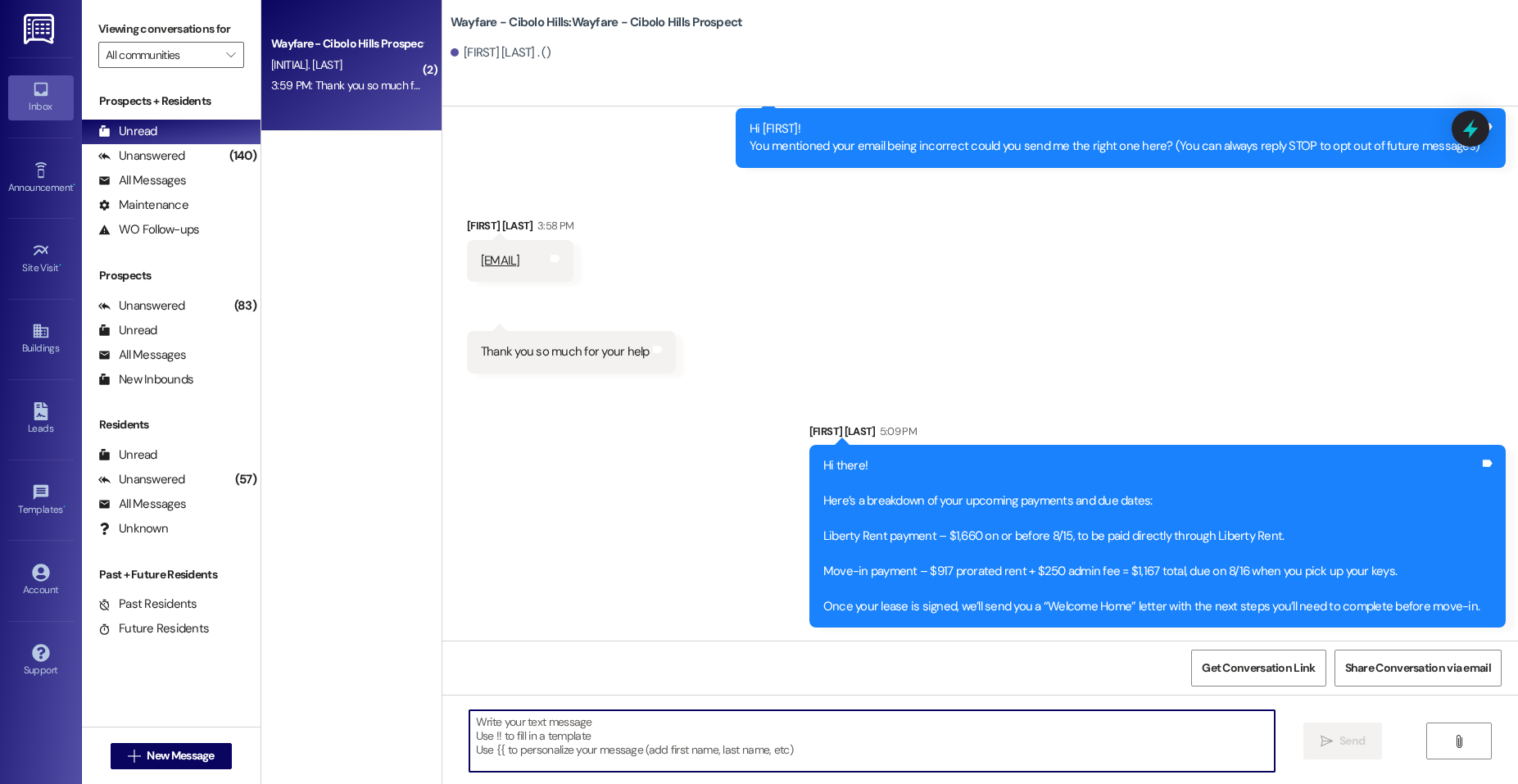 paste on "Your discount will be October free (minus trash, pest control, and valet trash fees) and then half of November’s rent. For November, you’ll be responsible for half the rent plus trash, pest control, water, and sewer.
You won’t start seeing water charges until about the 3rd month, since we allow the meter time to regulate to your usage." 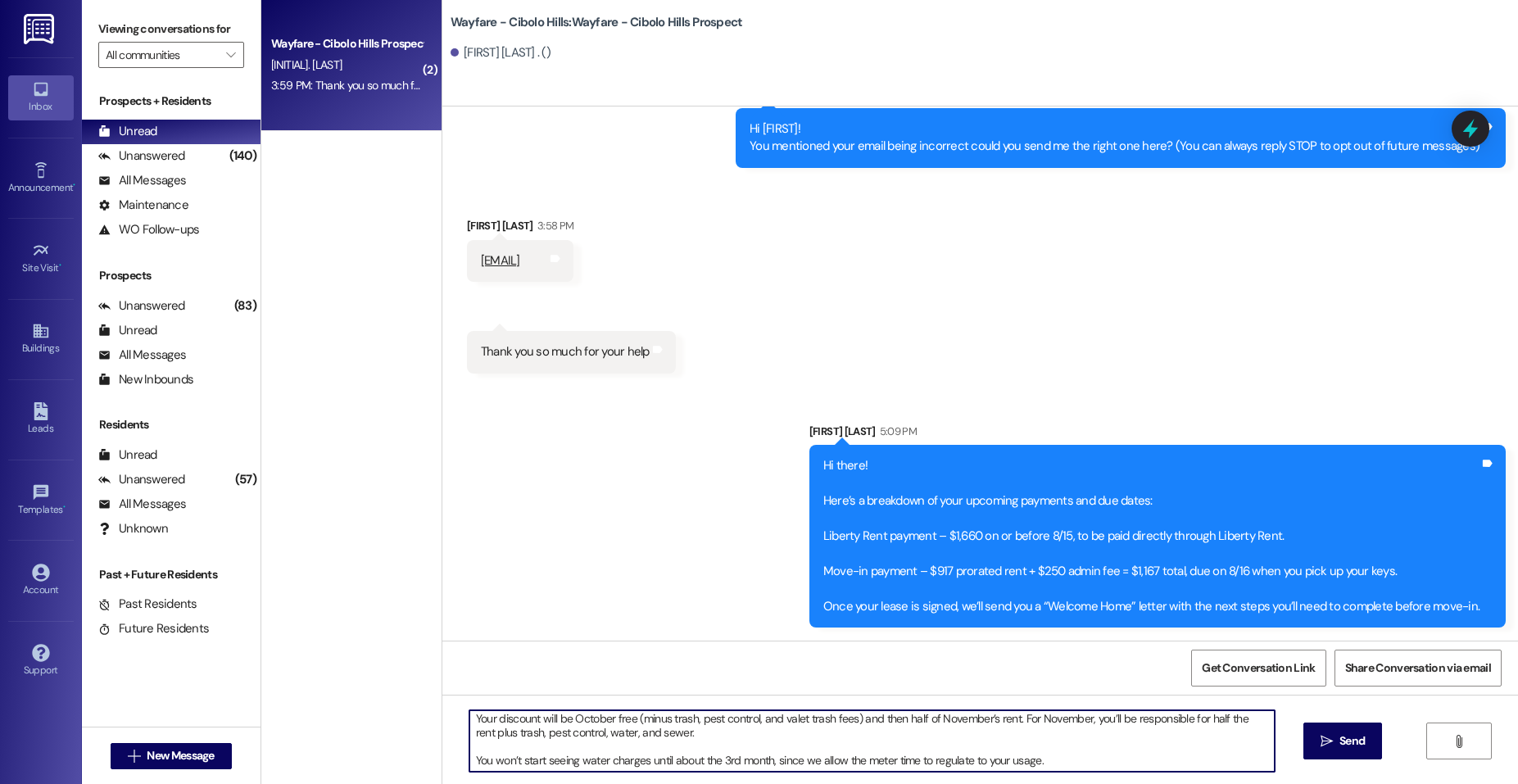 scroll, scrollTop: 4, scrollLeft: 0, axis: vertical 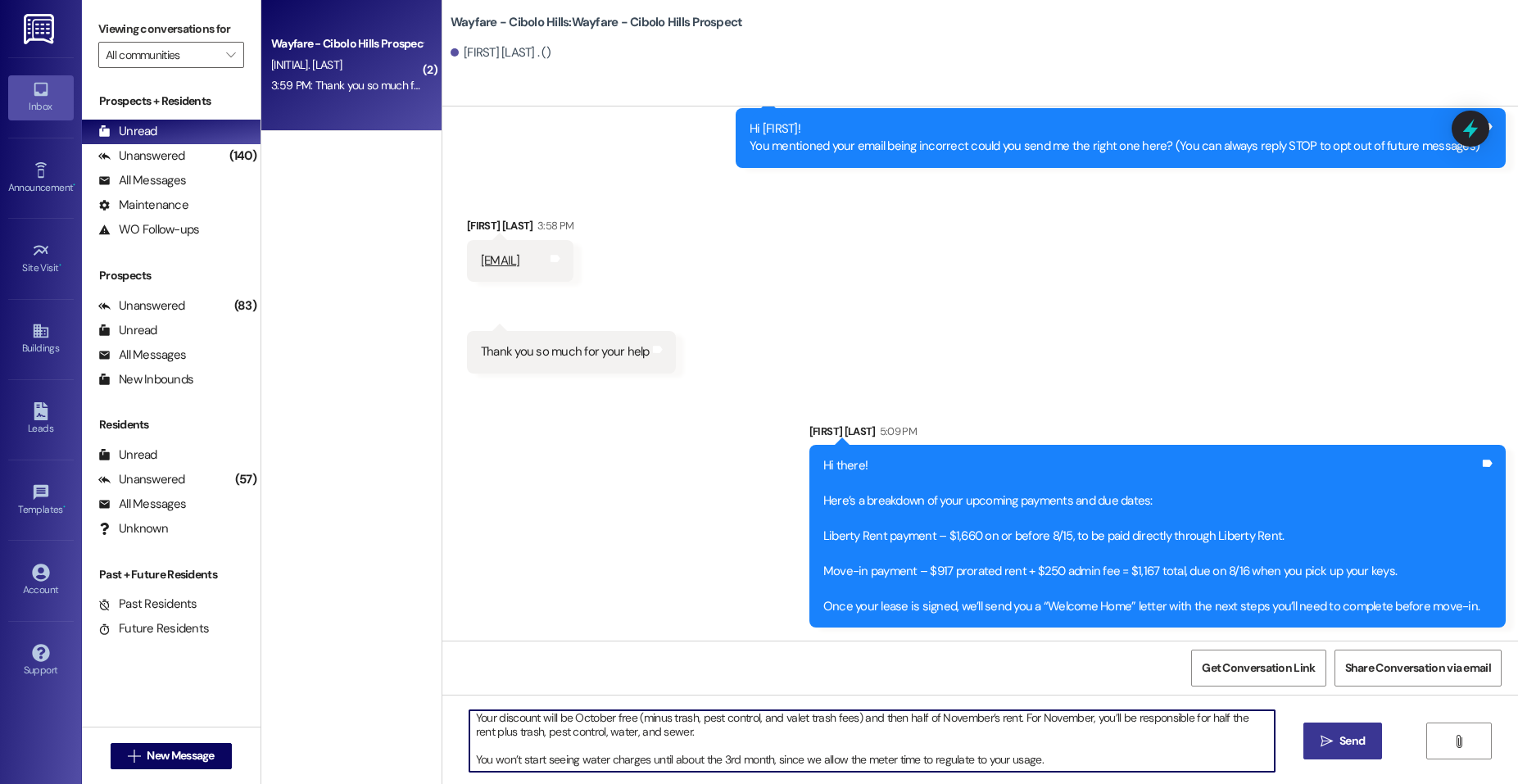 type on "Your discount will be October free (minus trash, pest control, and valet trash fees) and then half of November’s rent. For November, you’ll be responsible for half the rent plus trash, pest control, water, and sewer.
You won’t start seeing water charges until about the 3rd month, since we allow the meter time to regulate to your usage." 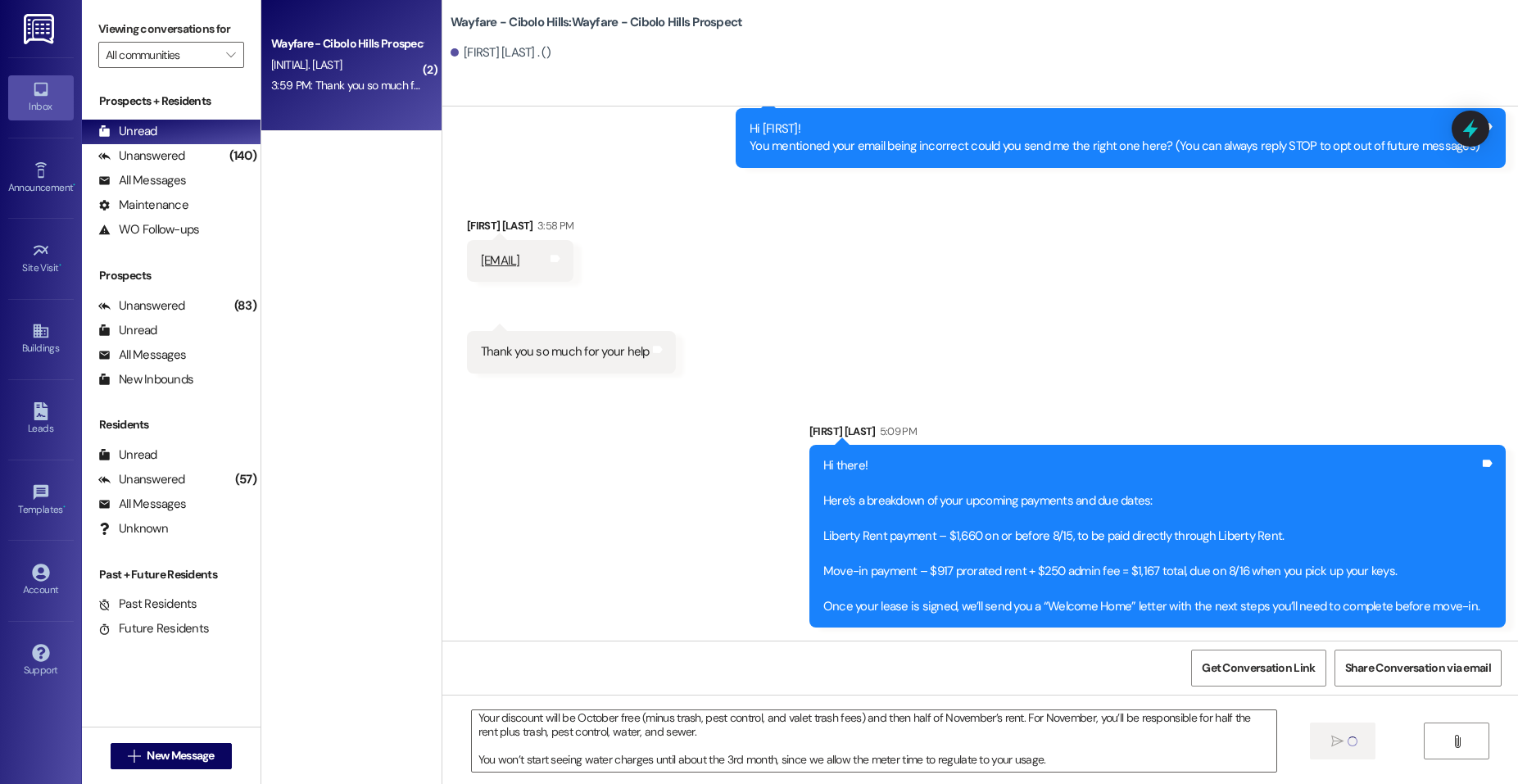 type 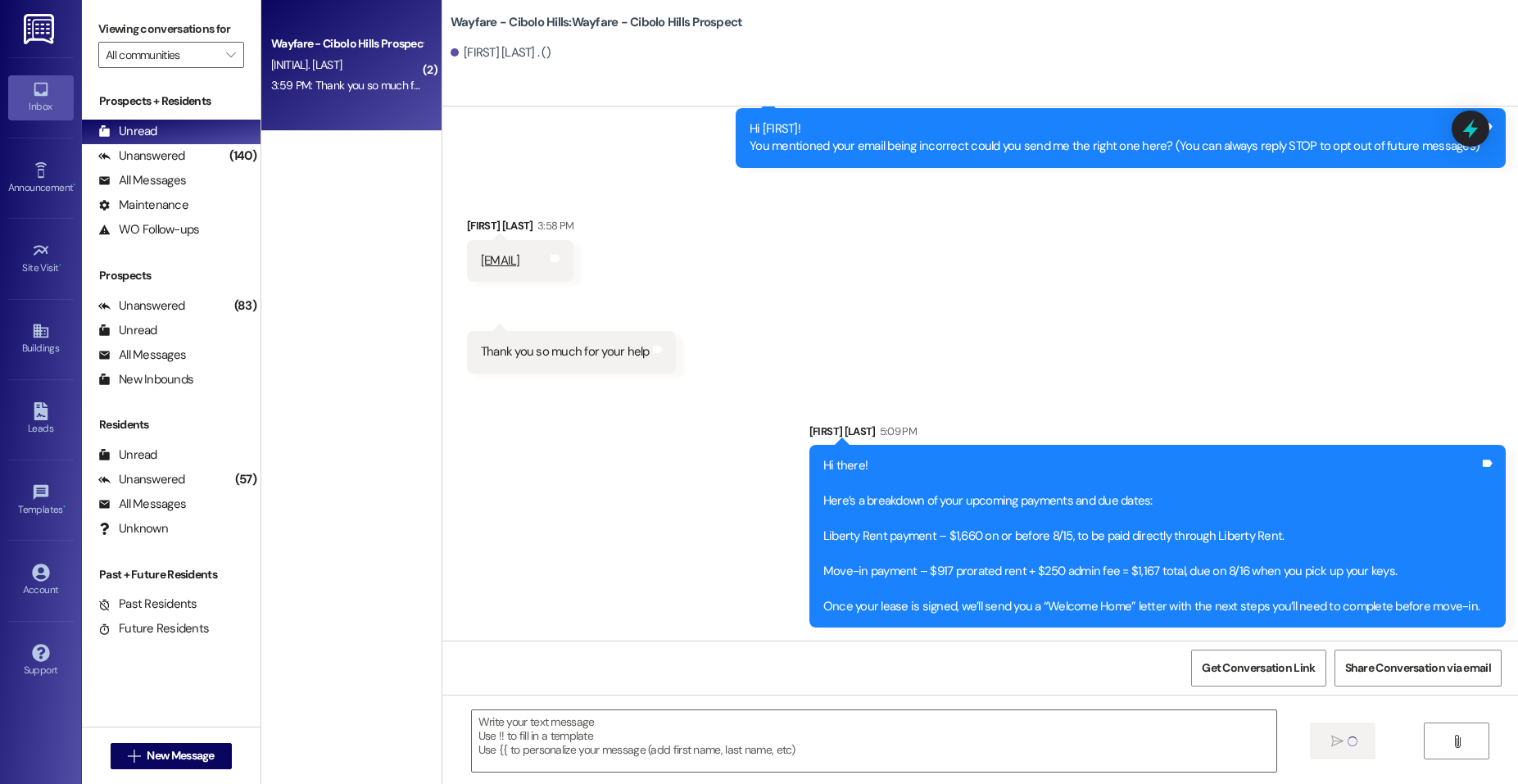 scroll, scrollTop: 0, scrollLeft: 0, axis: both 